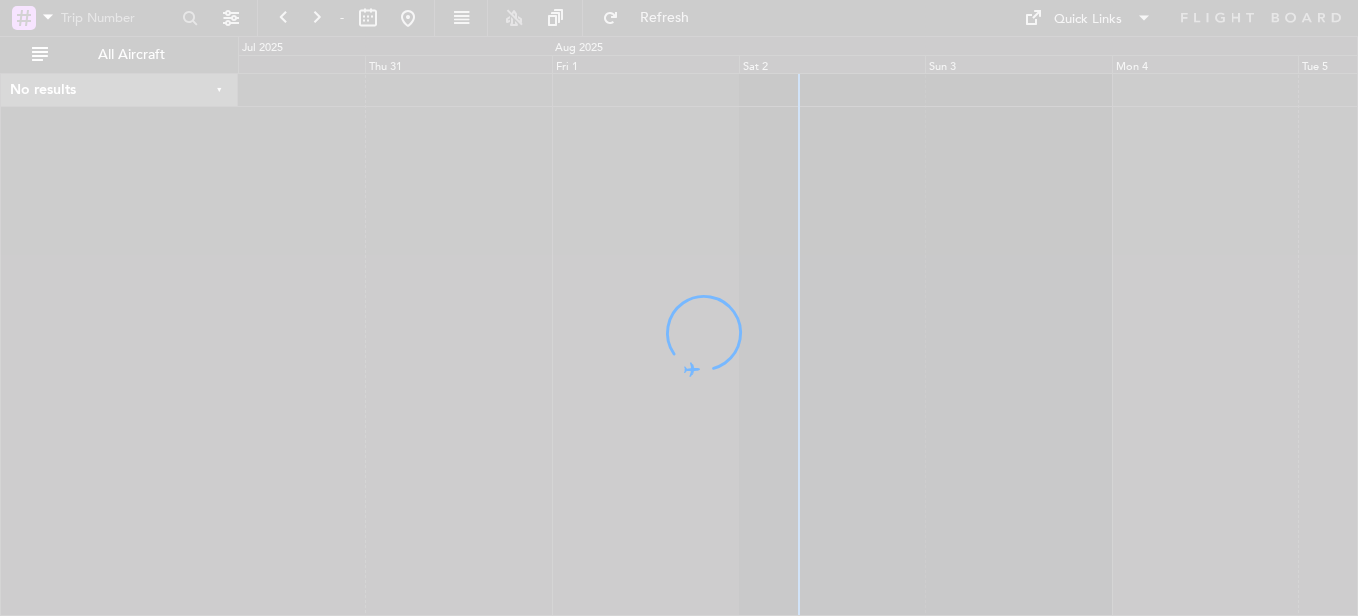scroll, scrollTop: 0, scrollLeft: 0, axis: both 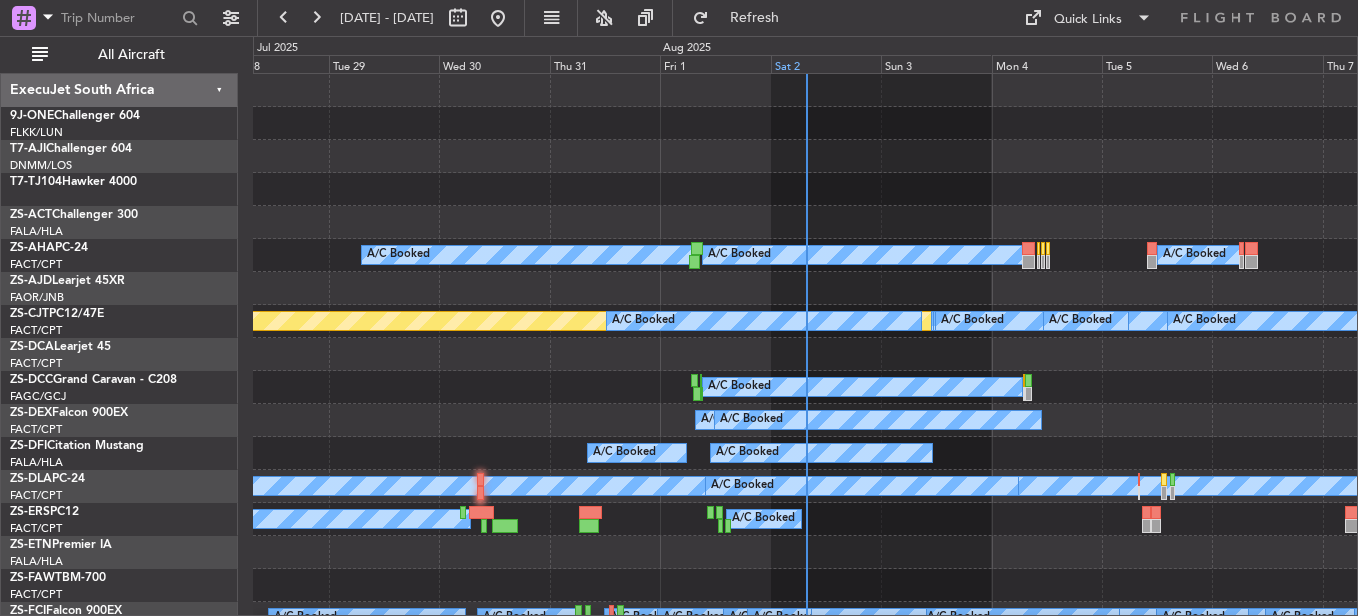 click on "Sat 2" 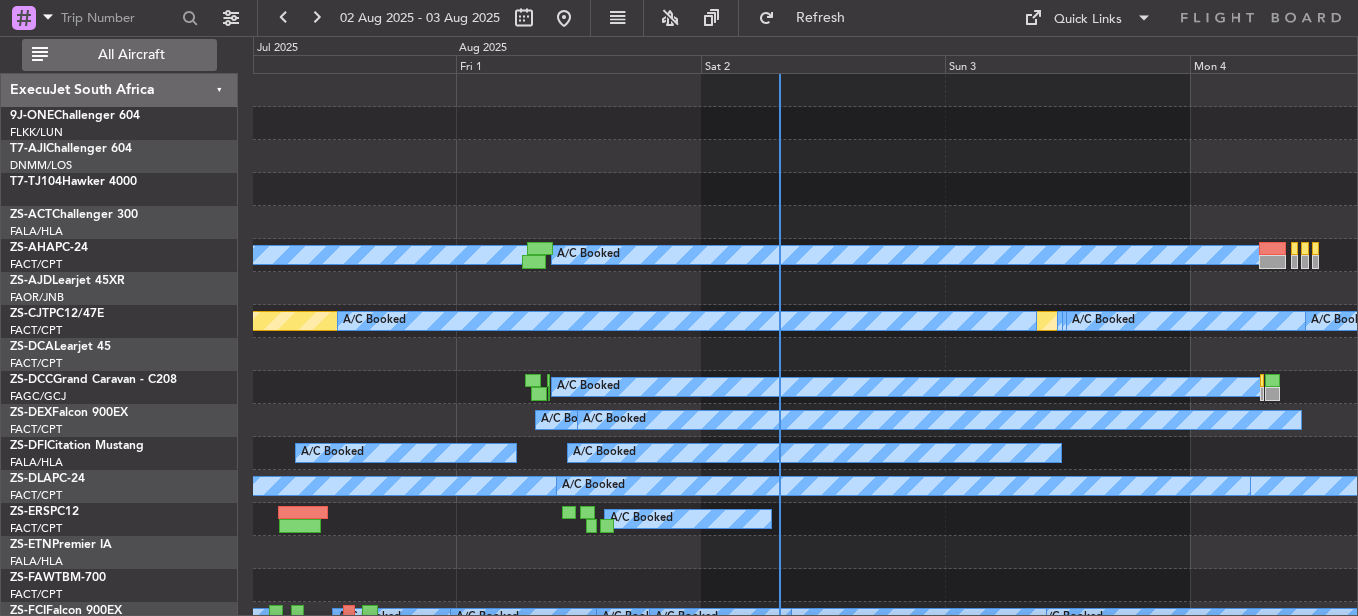click on "All Aircraft" at bounding box center (131, 55) 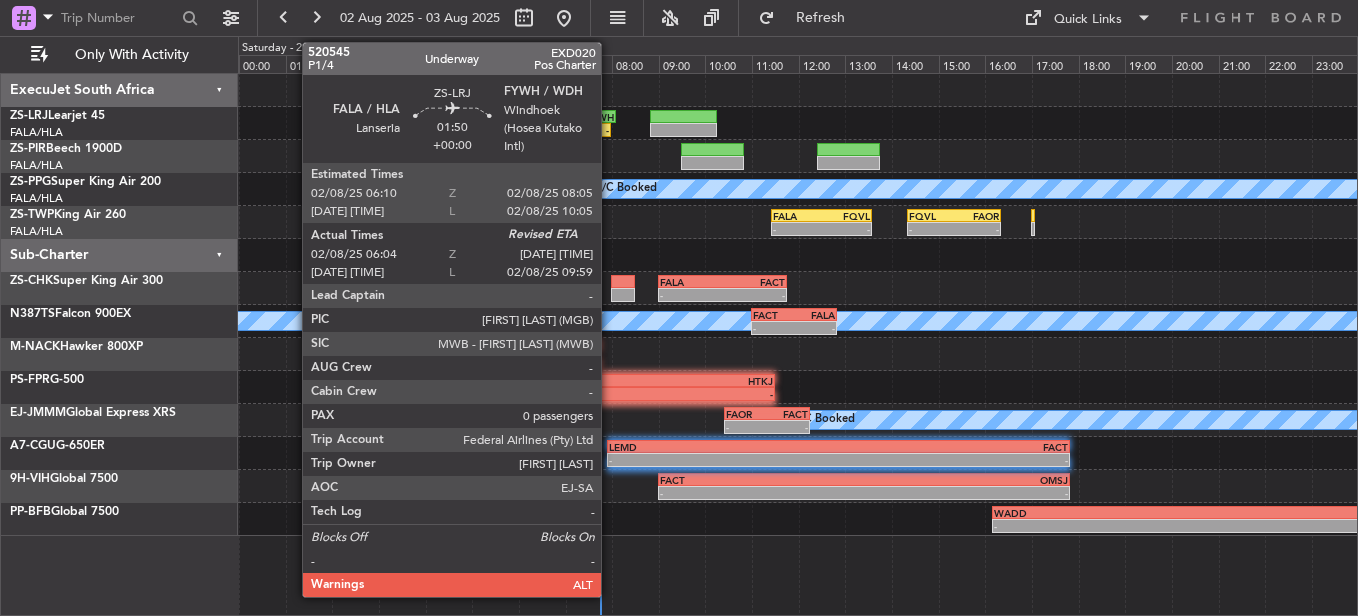 click on "-
-
FALA
11:25 Z
FQVL
13:35 Z
-
-
FQVL
14:20 Z
FAOR
16:21 Z" 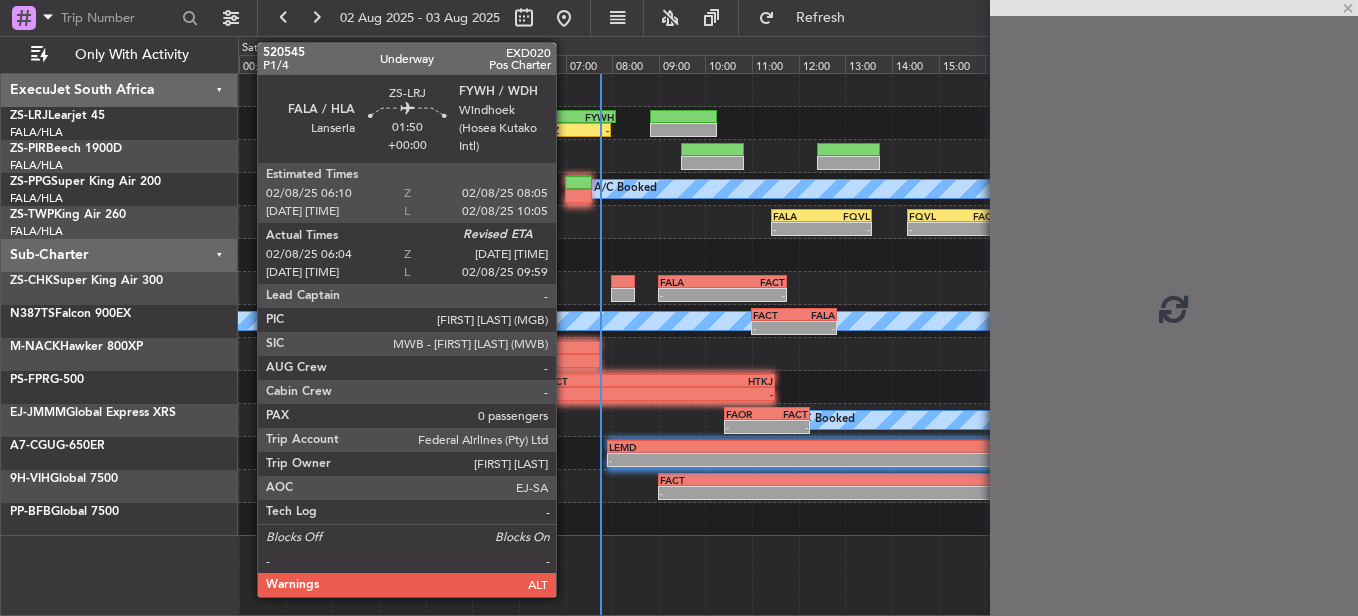 click on "FALA" 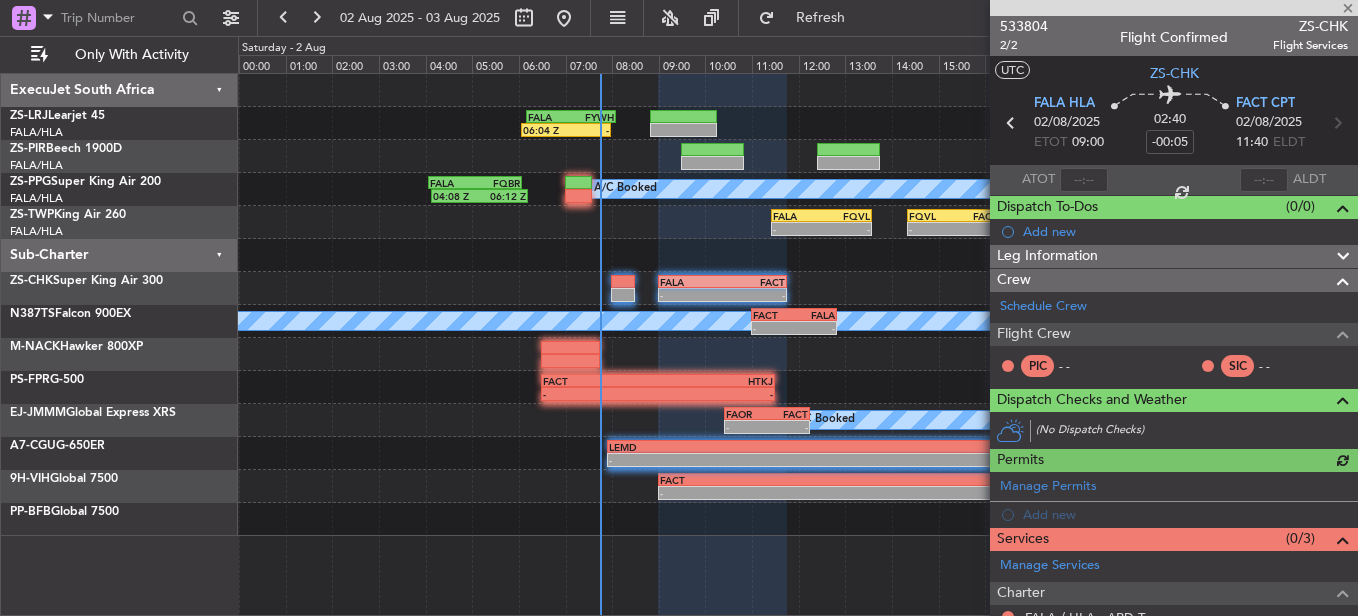 type 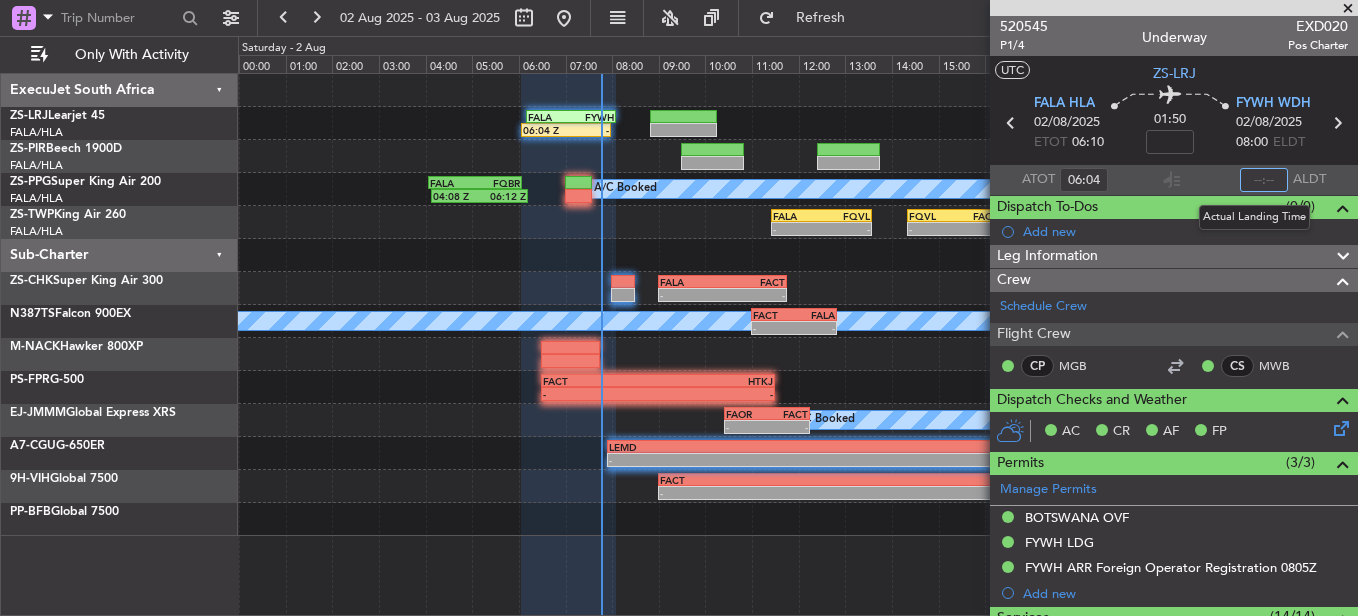 click at bounding box center (1264, 180) 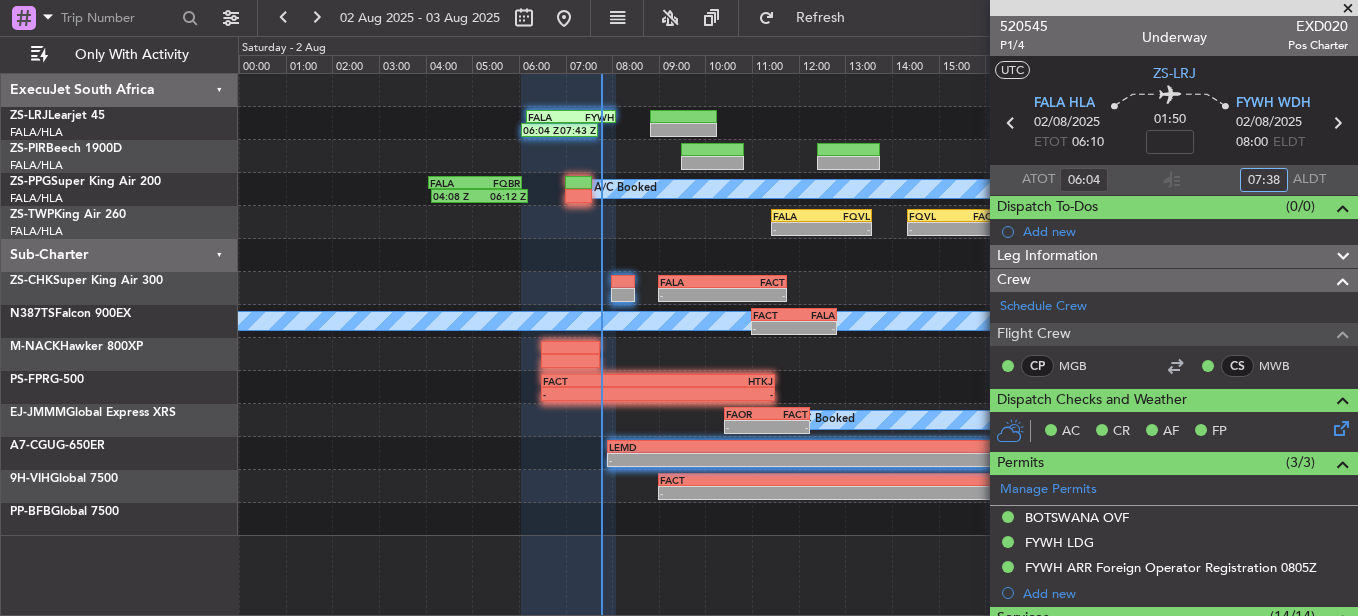type on "07:38" 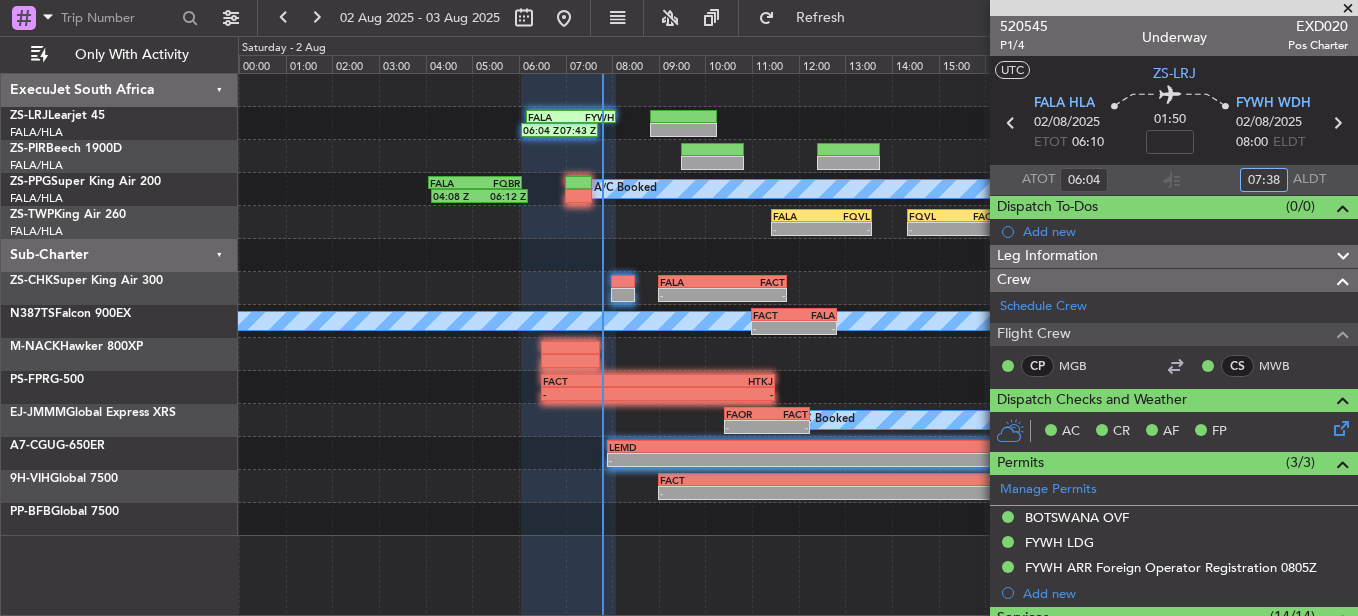 click on "[TIME] Z
[TIME] Z
FALA
[TIME] Z
FYWH
[TIME] Z" 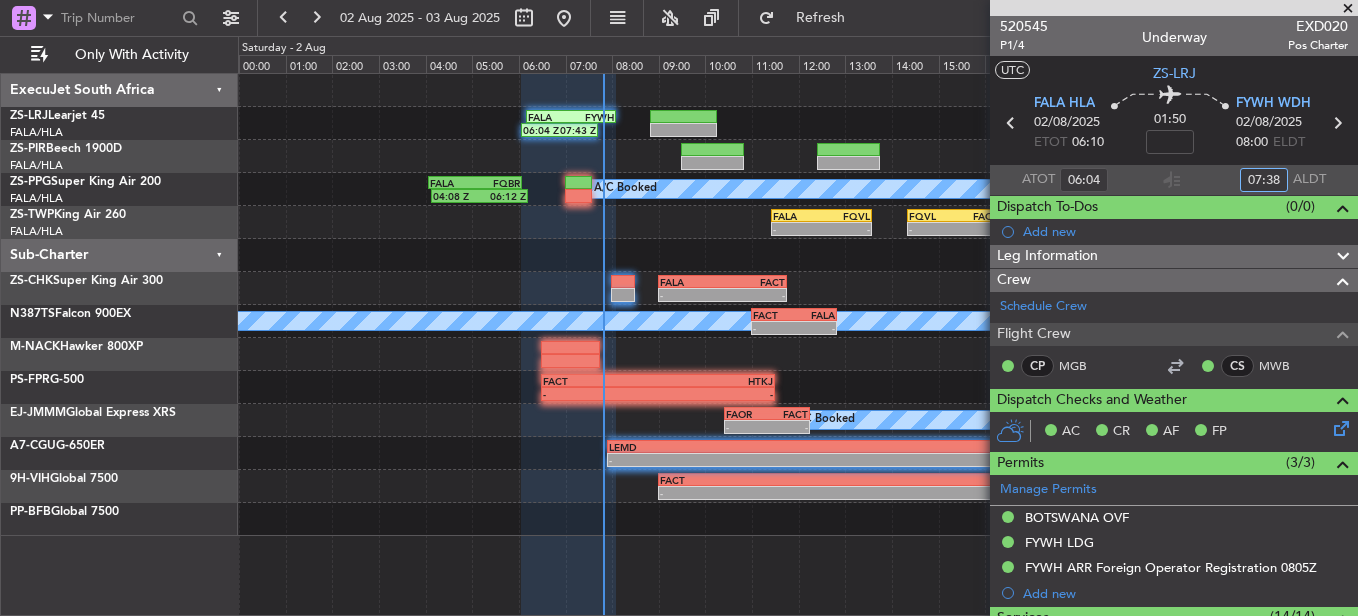 click 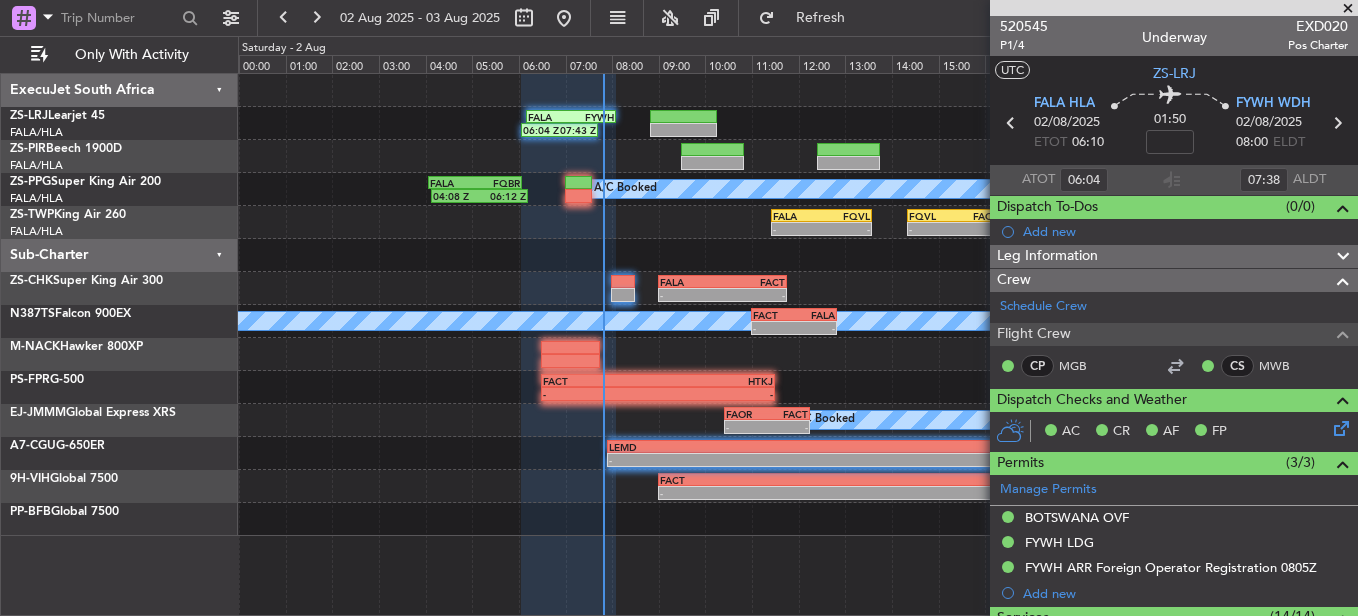 click at bounding box center [1348, 9] 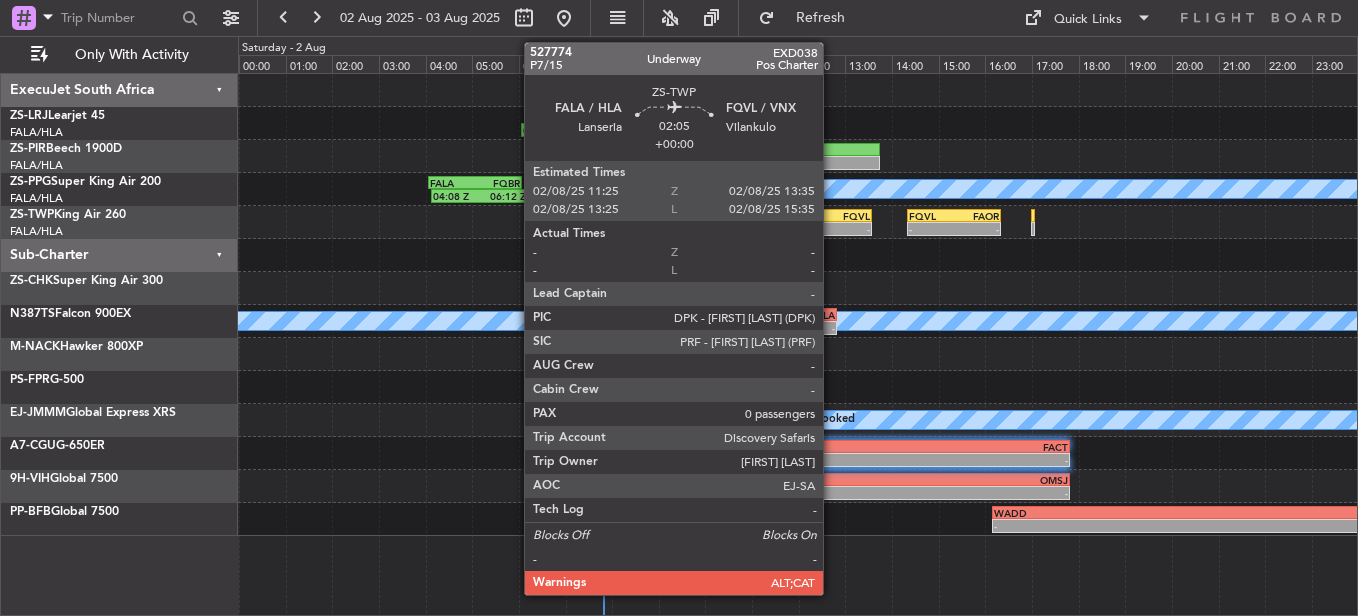 click on "FQVL" 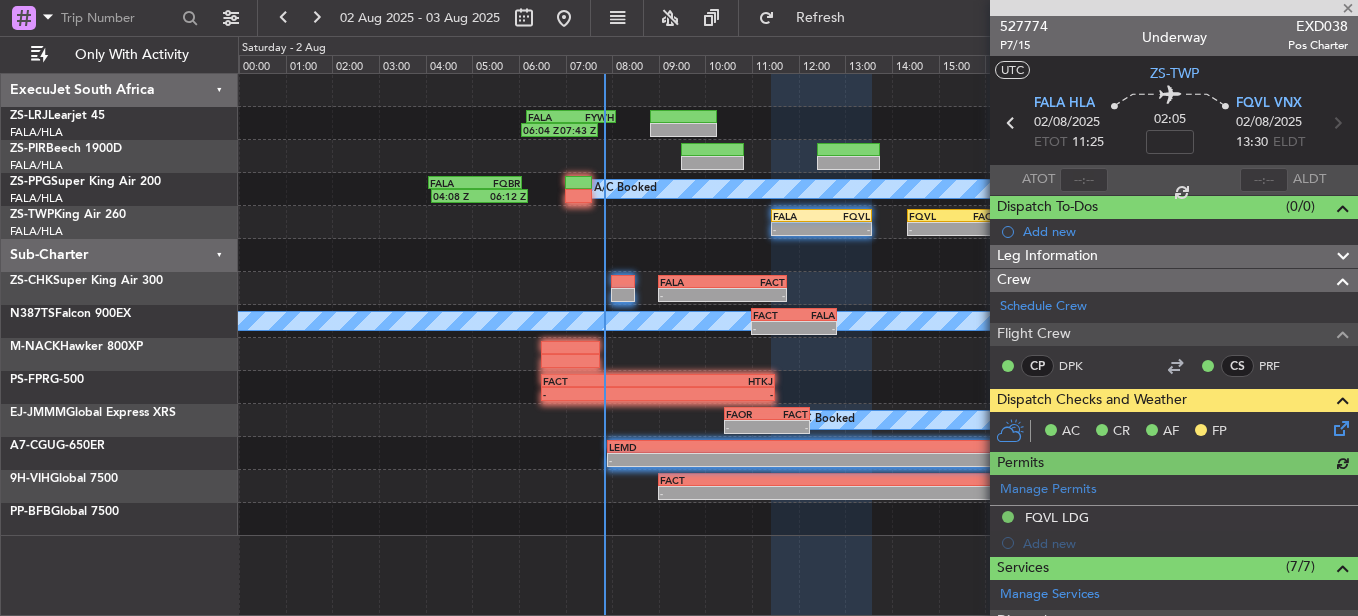 click 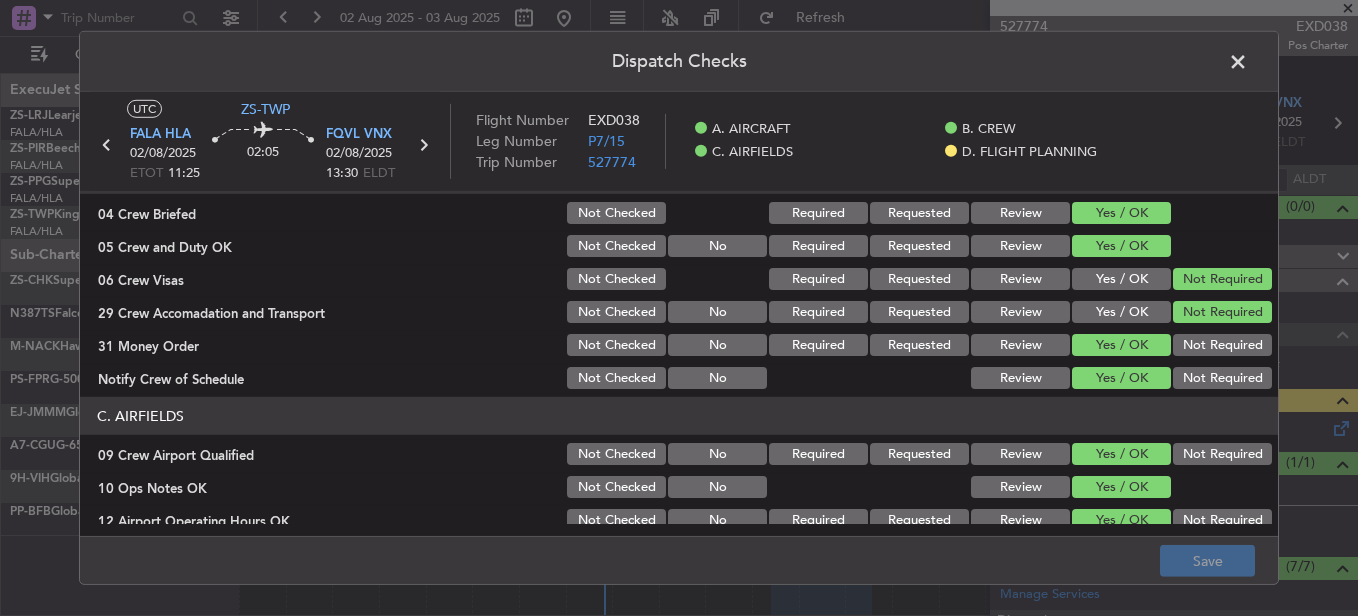 scroll, scrollTop: 565, scrollLeft: 0, axis: vertical 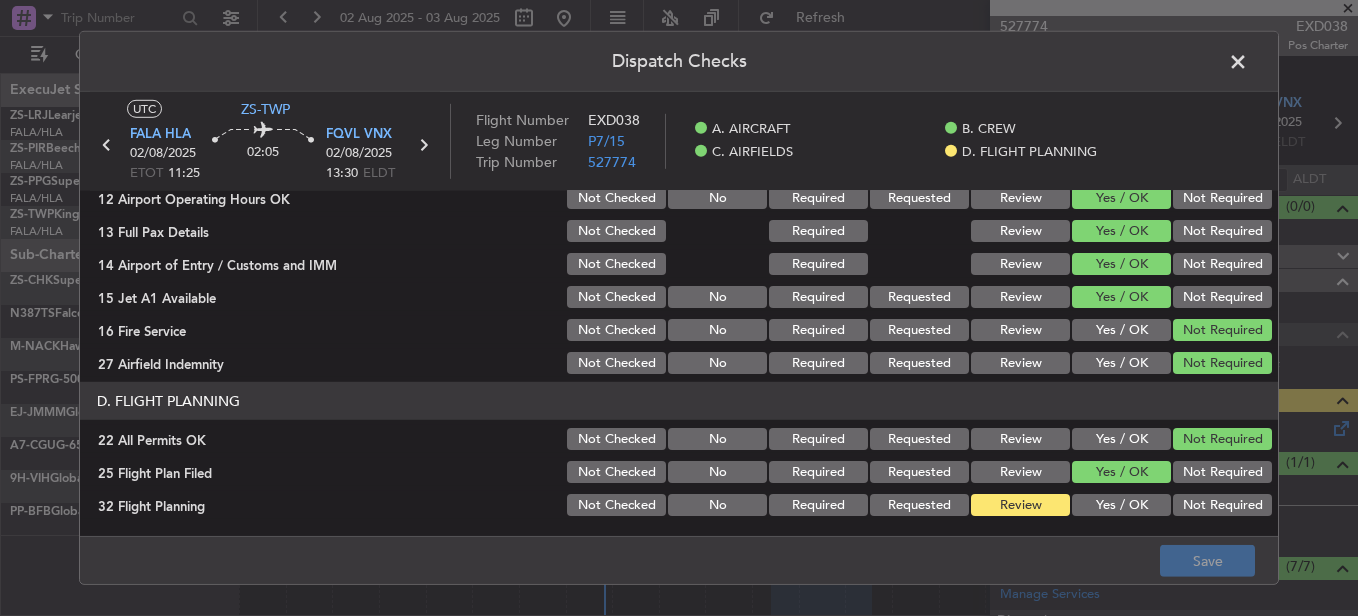 click on "Yes / OK" 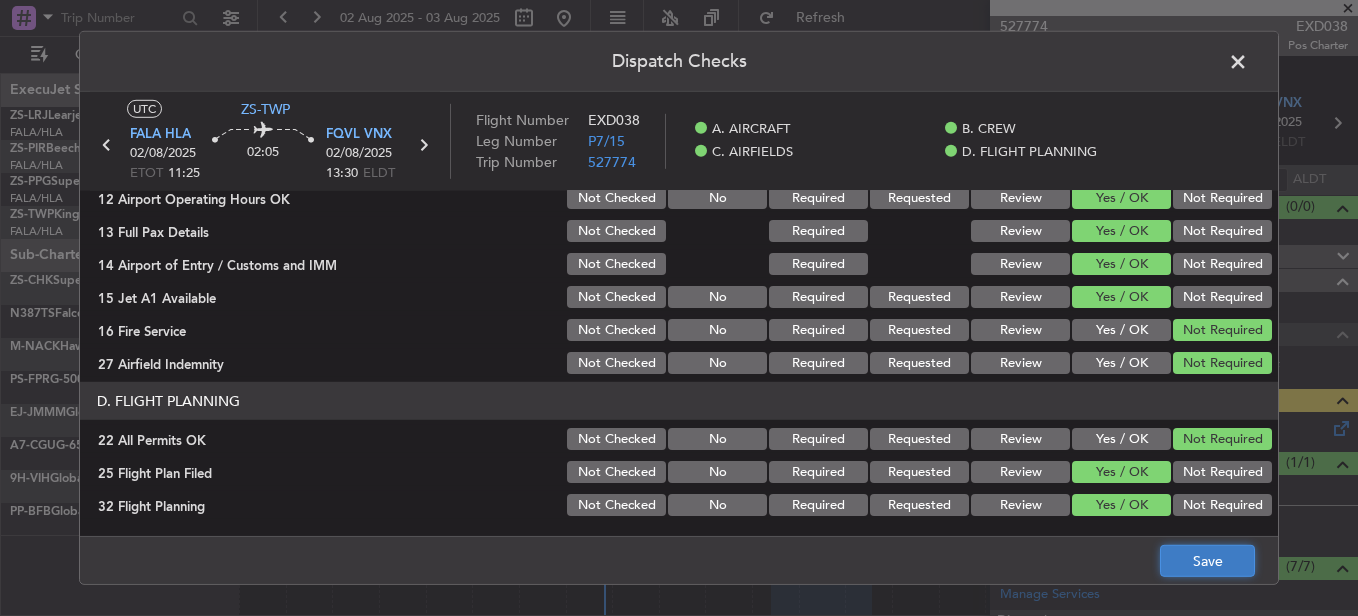 click on "Save" 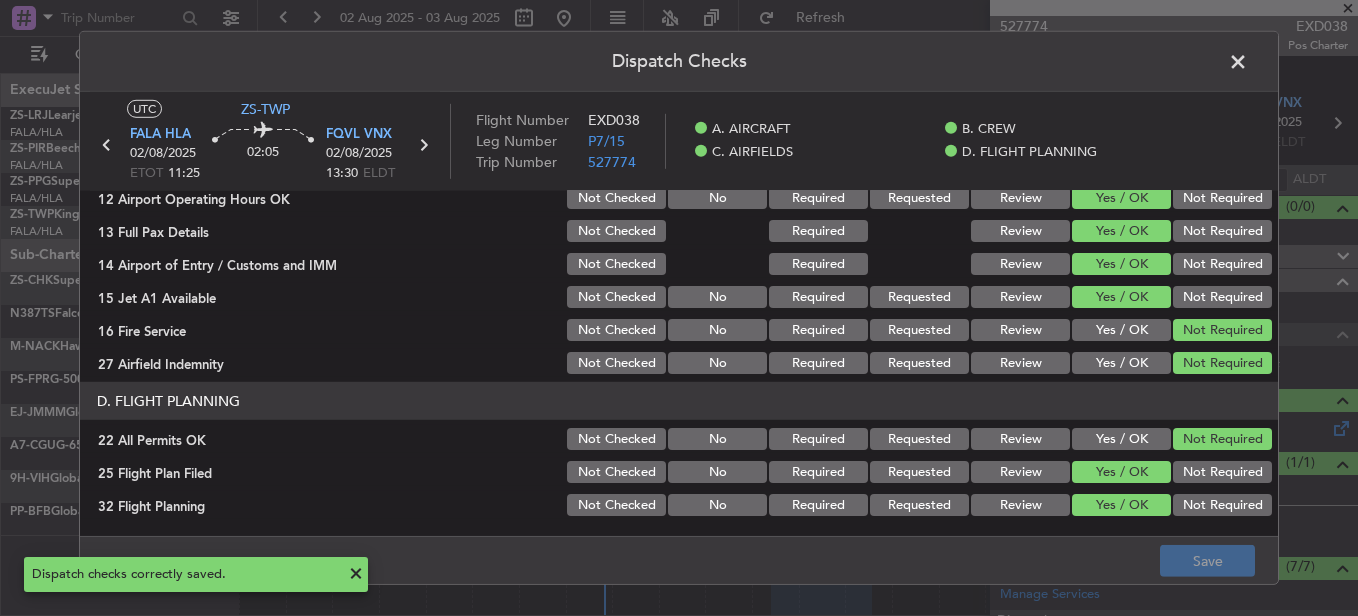 click 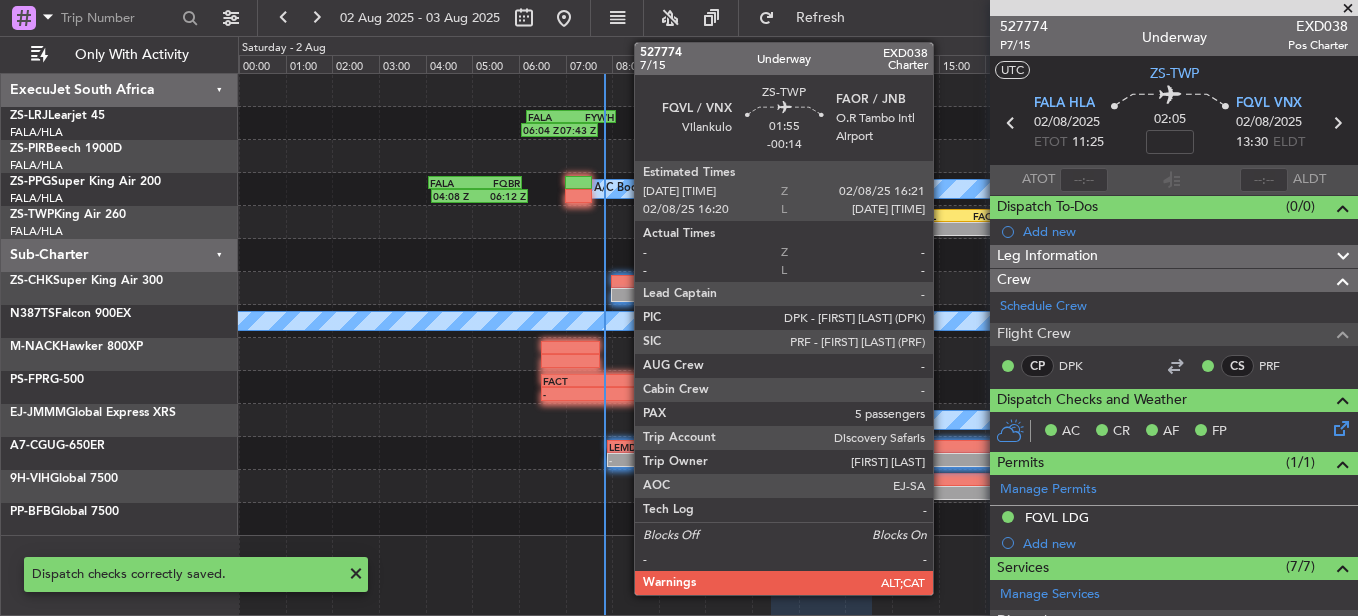 click on "FQVL" 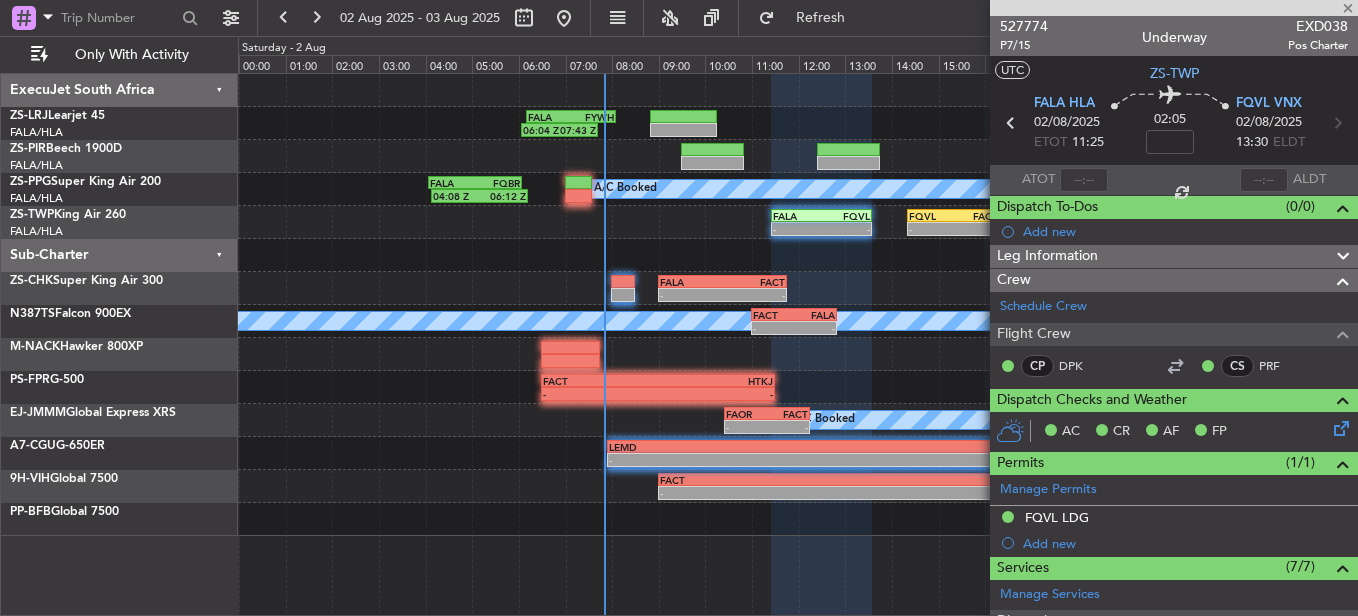 type on "-00:14" 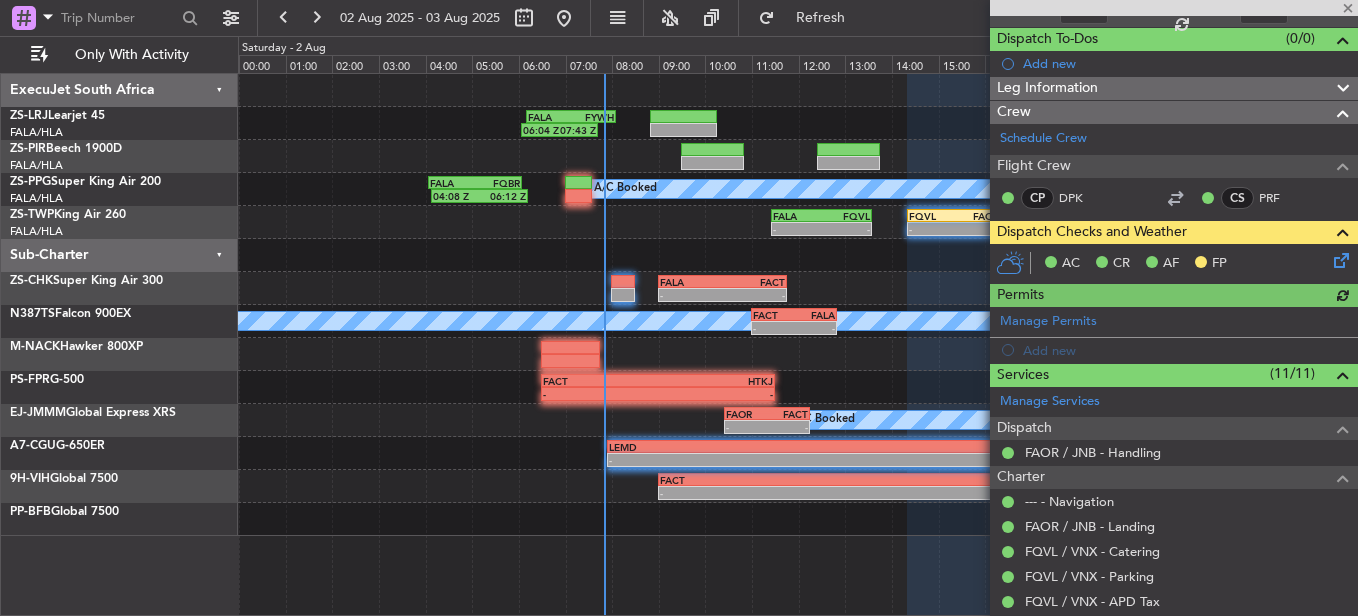 scroll, scrollTop: 200, scrollLeft: 0, axis: vertical 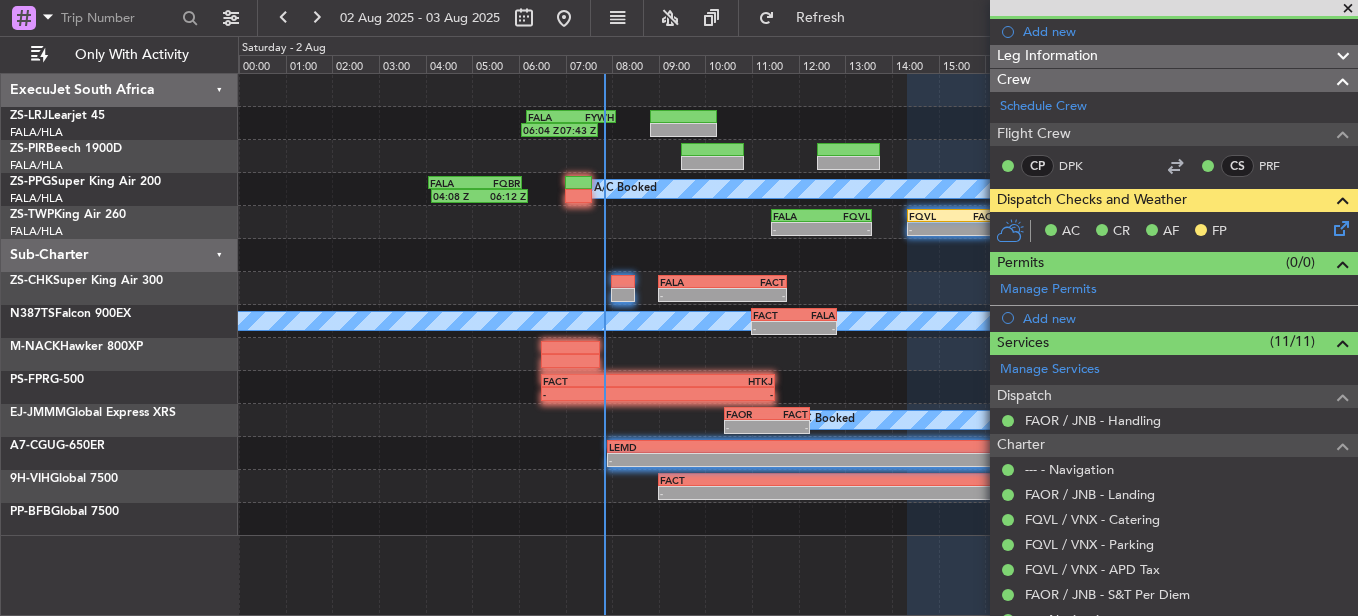 click 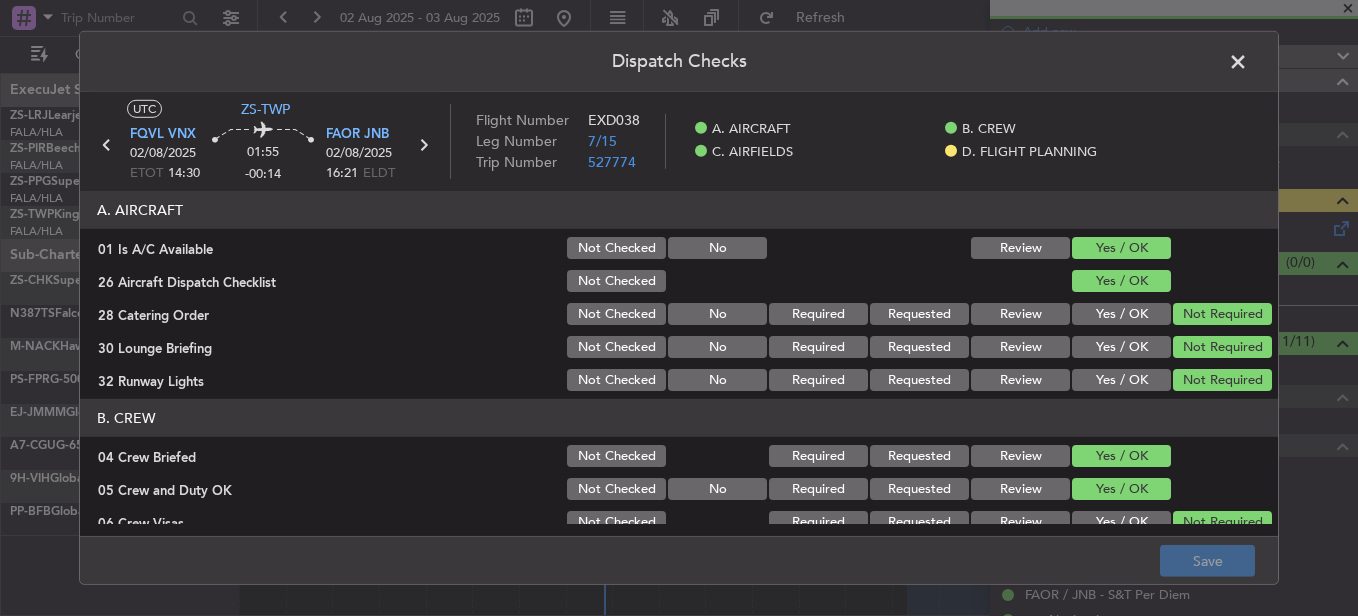 scroll, scrollTop: 565, scrollLeft: 0, axis: vertical 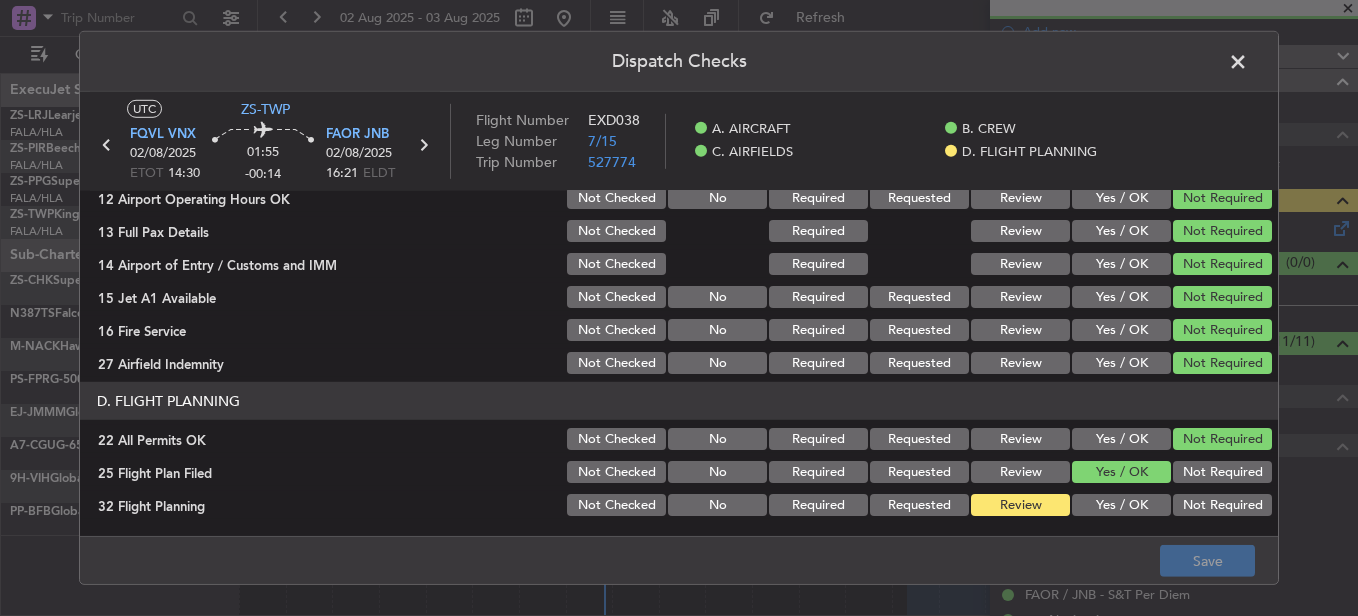 click on "Yes / OK" 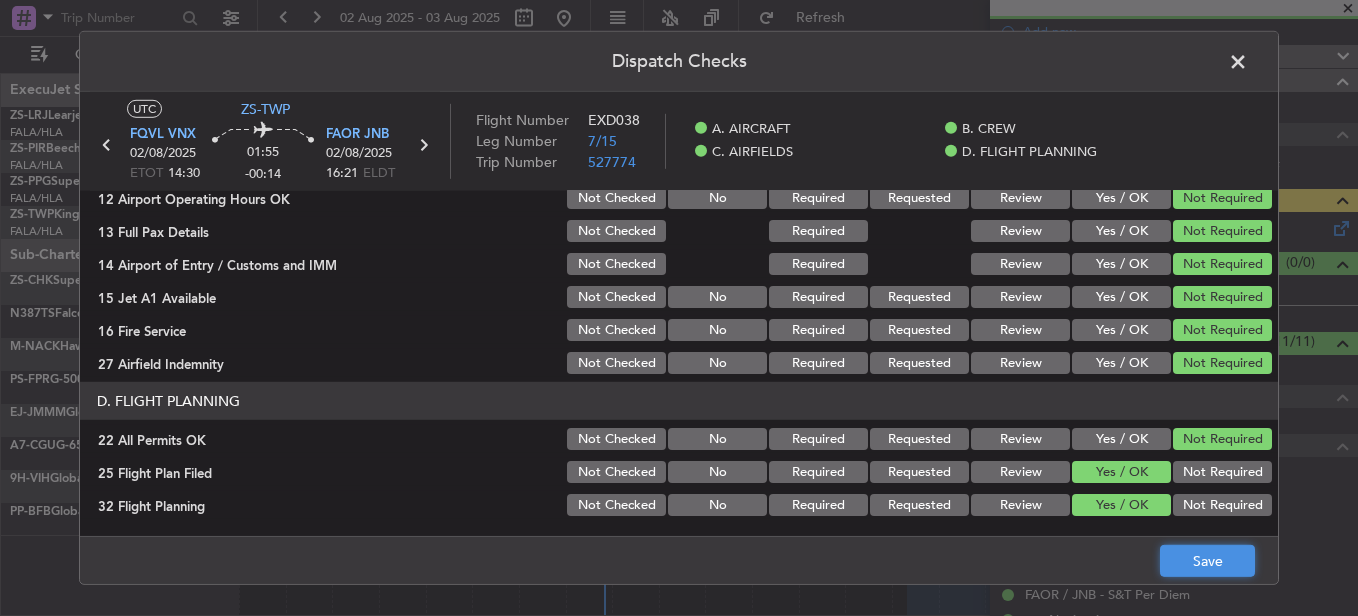 click on "Save" 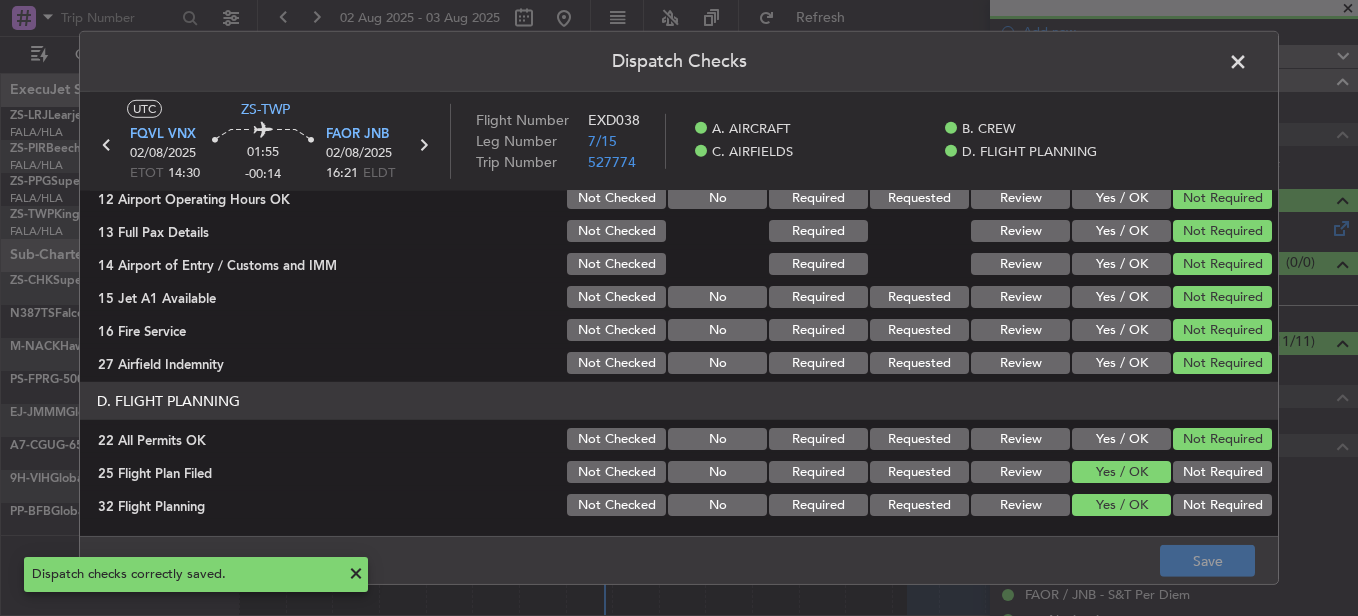 click 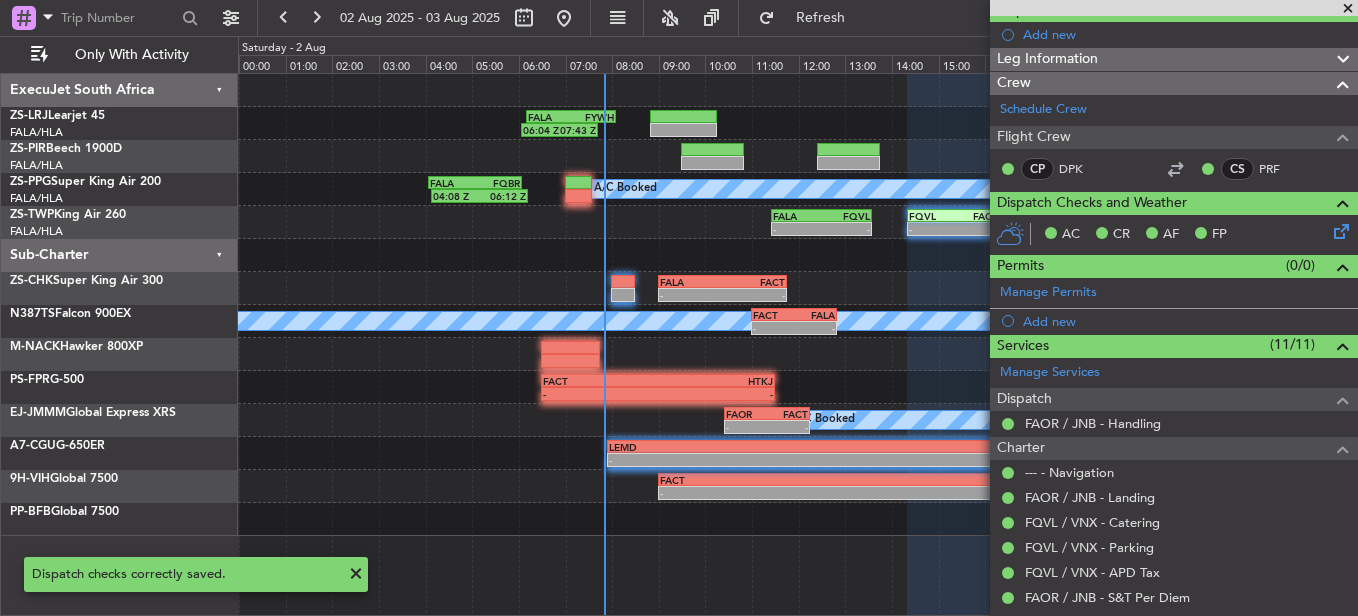 scroll, scrollTop: 0, scrollLeft: 0, axis: both 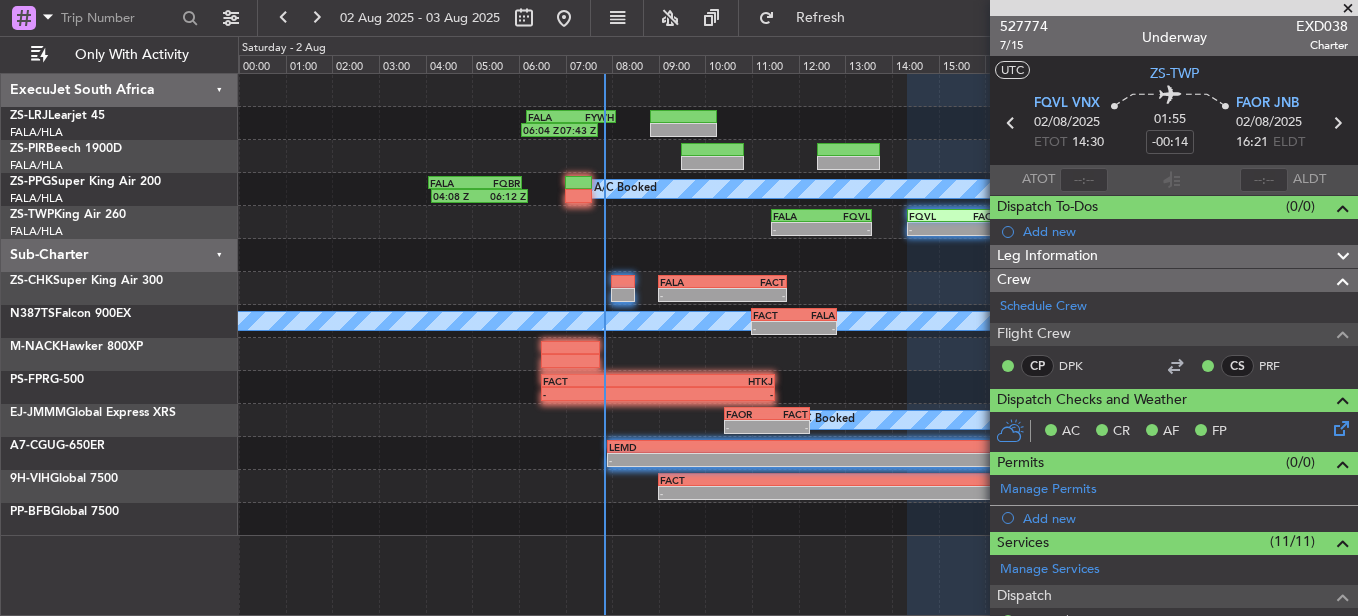 click at bounding box center (1348, 9) 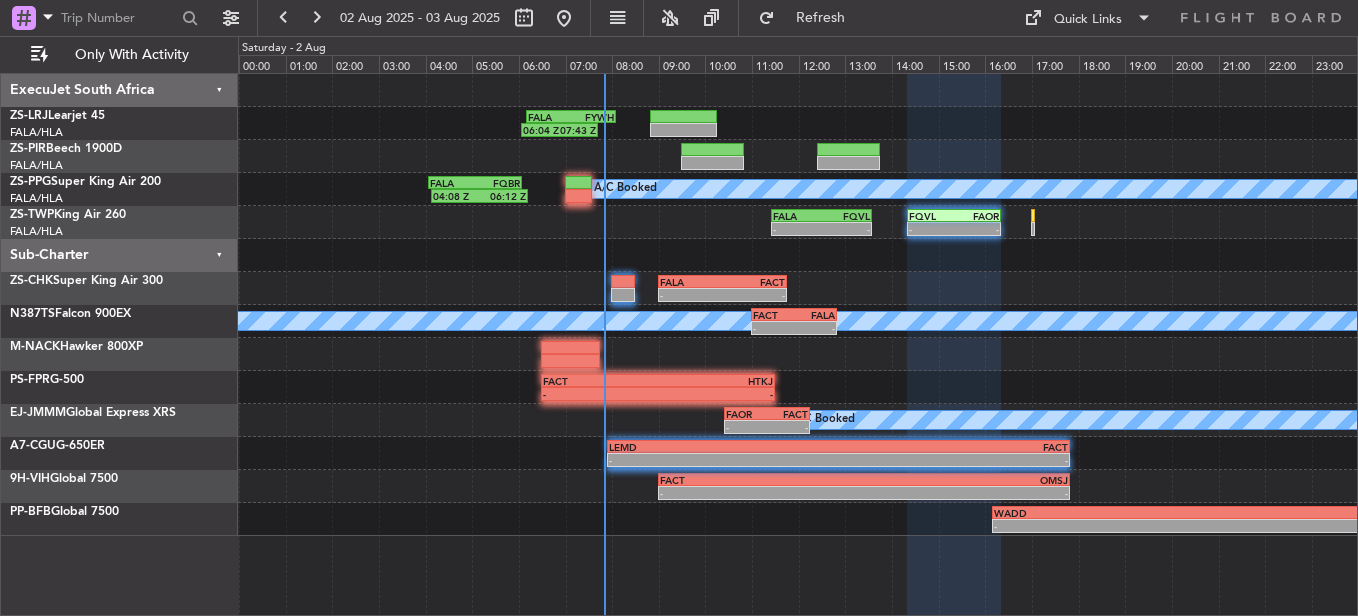 type on "0" 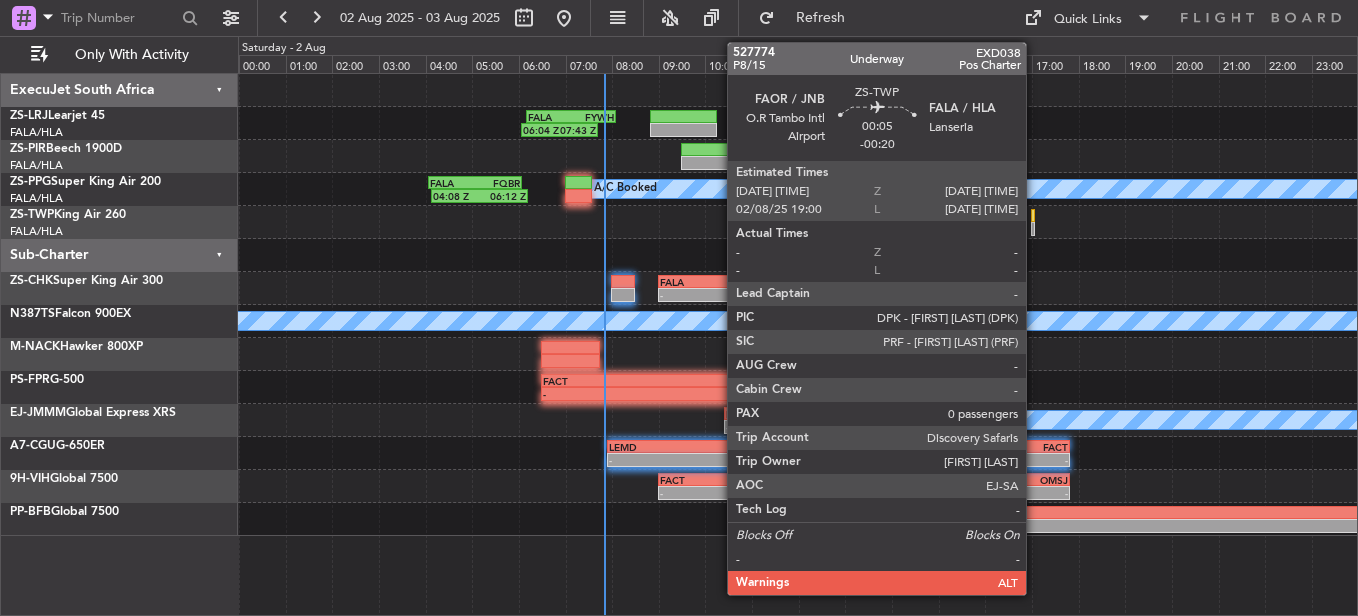 click 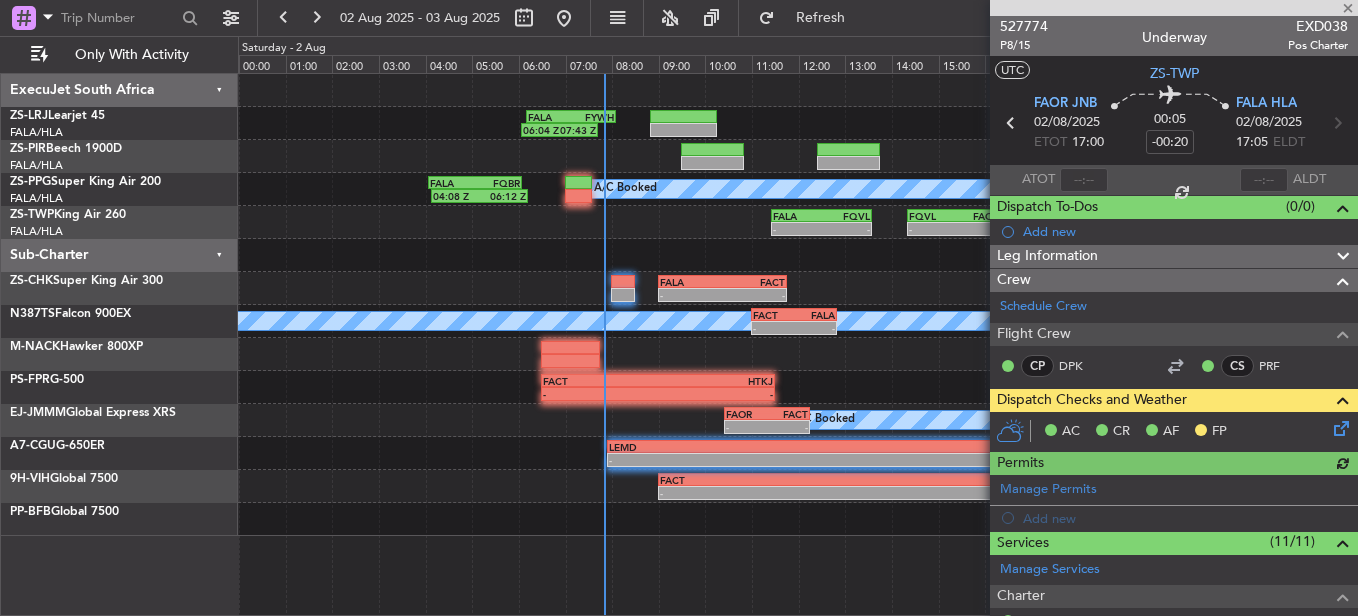 click 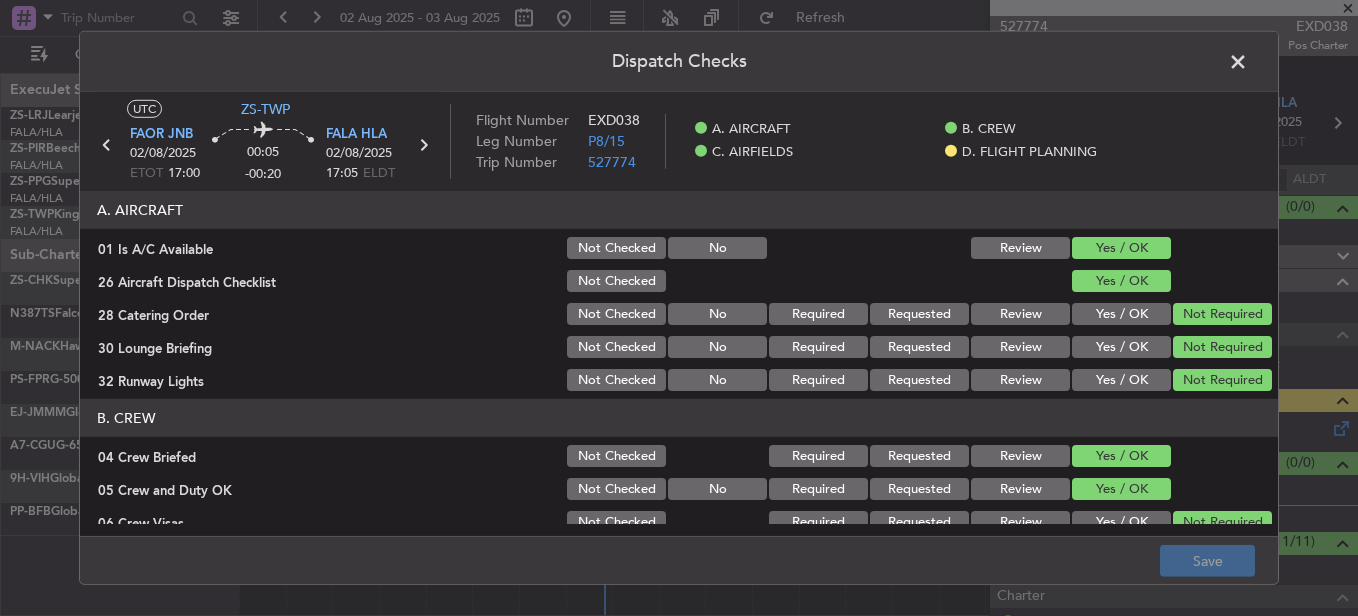 scroll, scrollTop: 565, scrollLeft: 0, axis: vertical 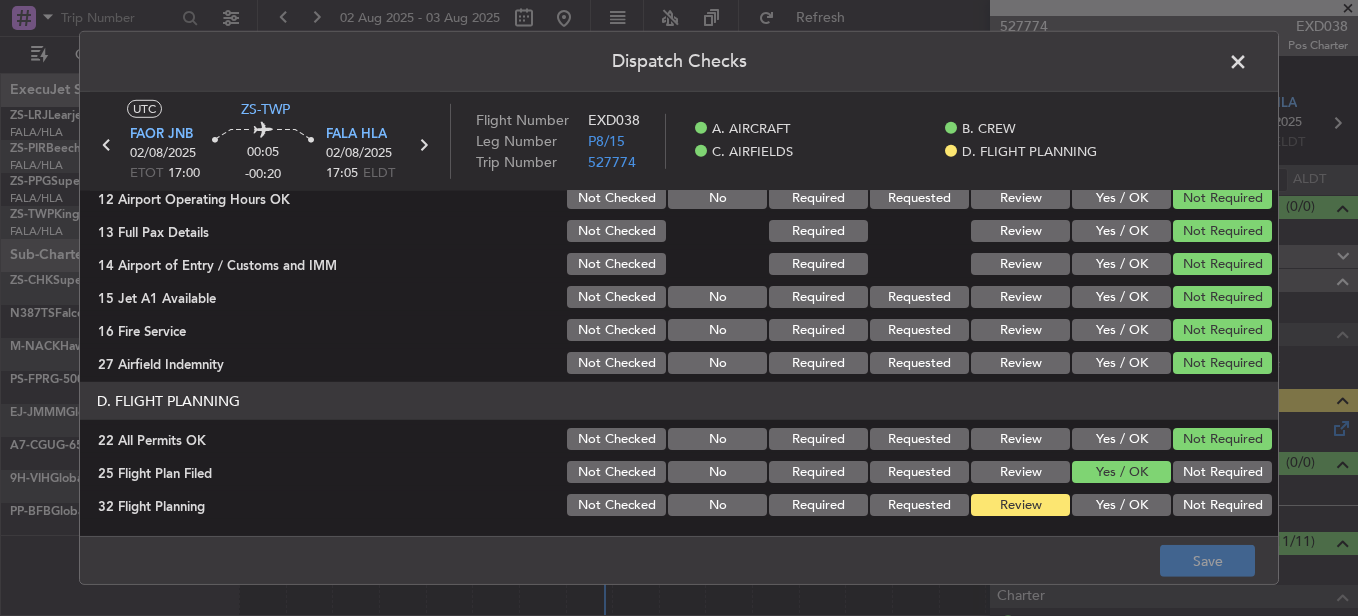 click on "Yes / OK" 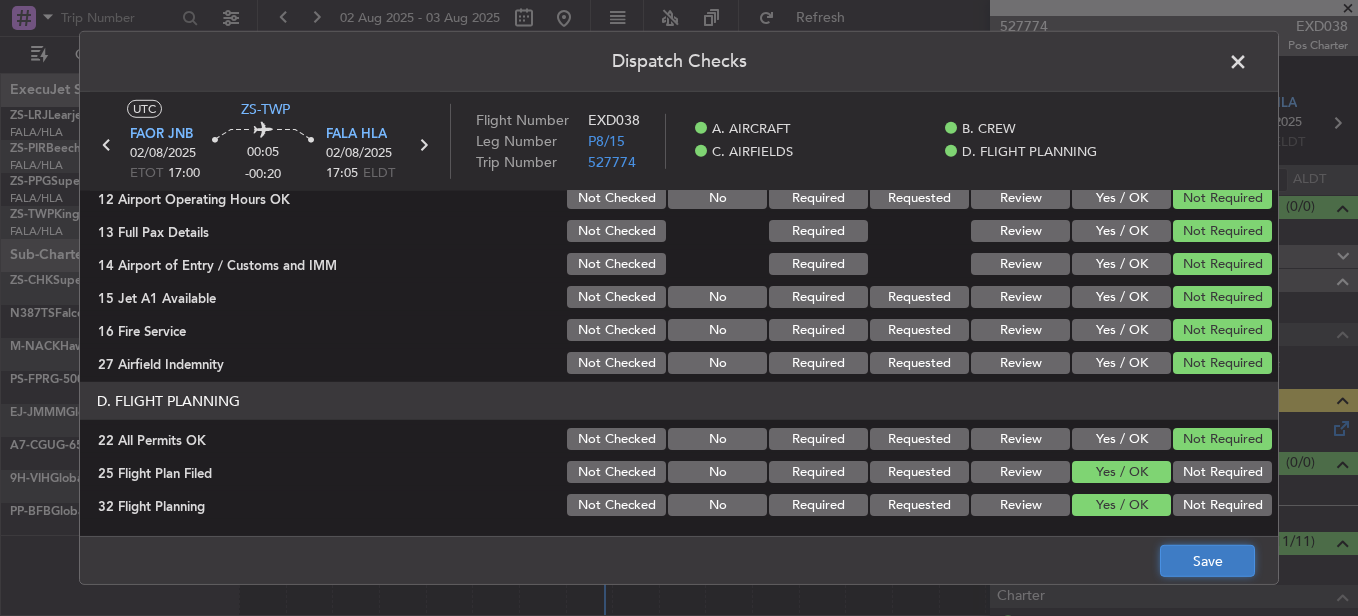 click on "Save" 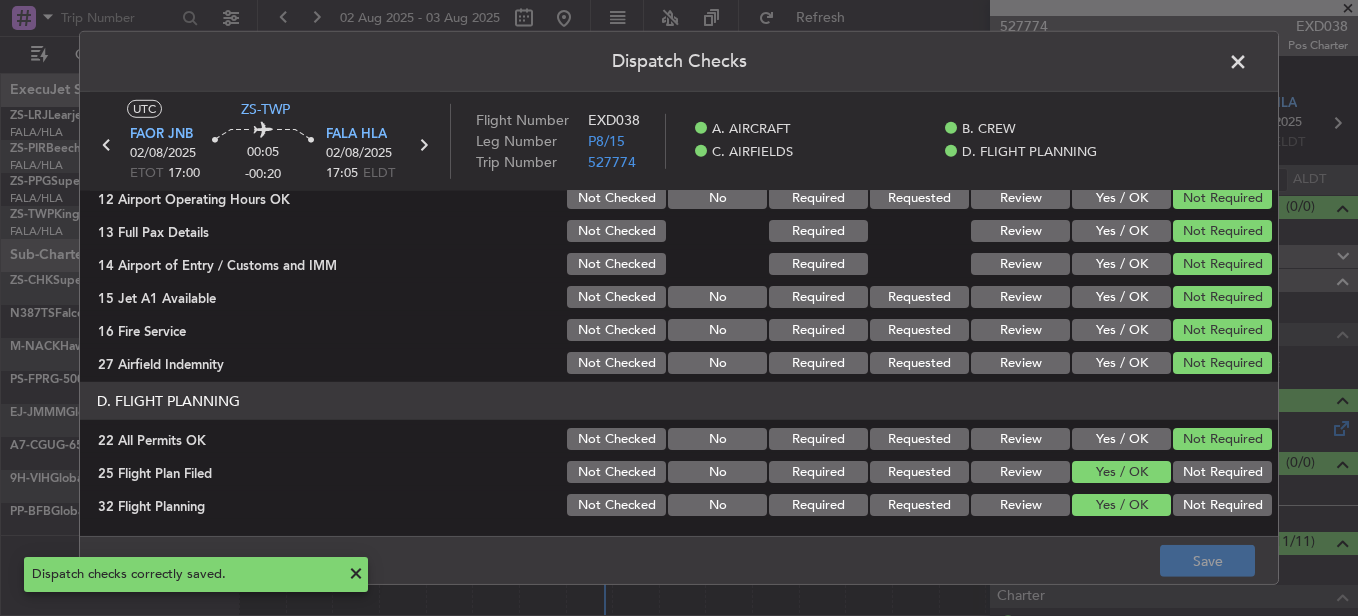 click 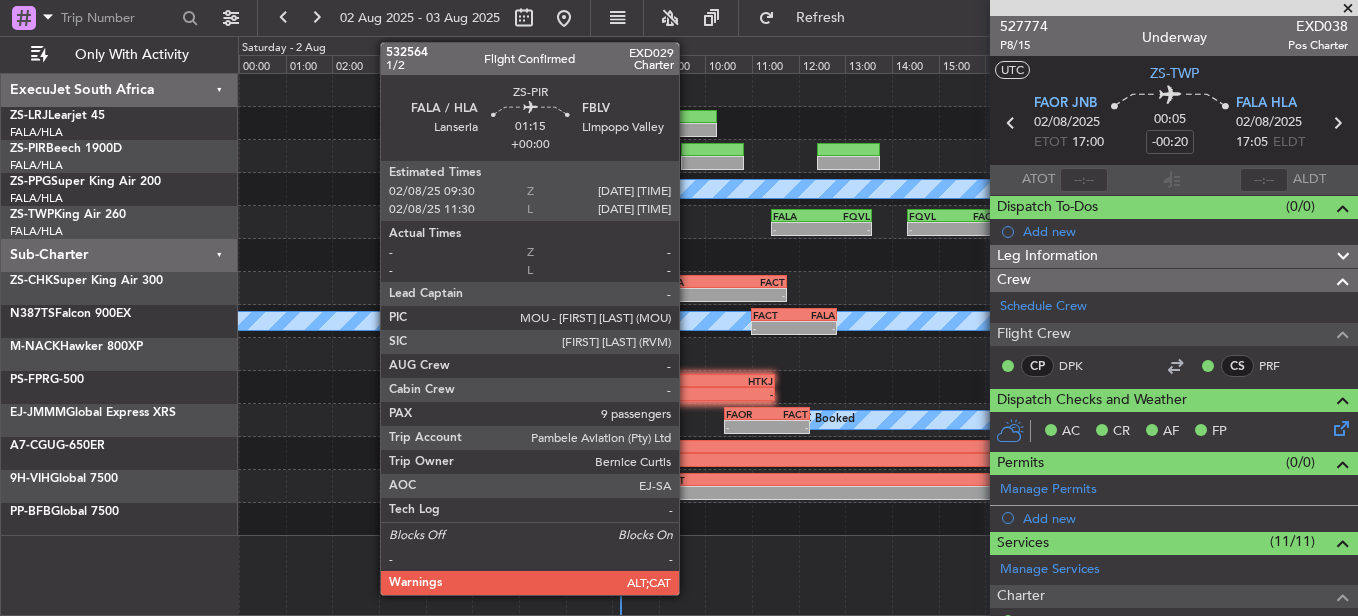 click 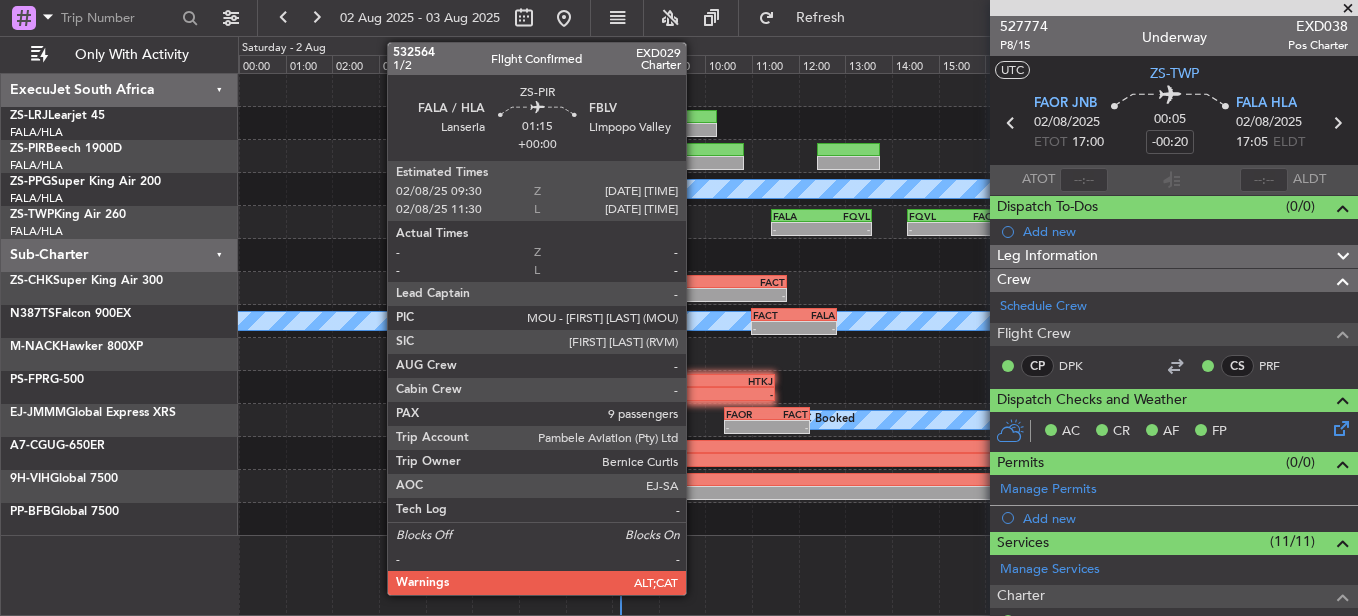 click 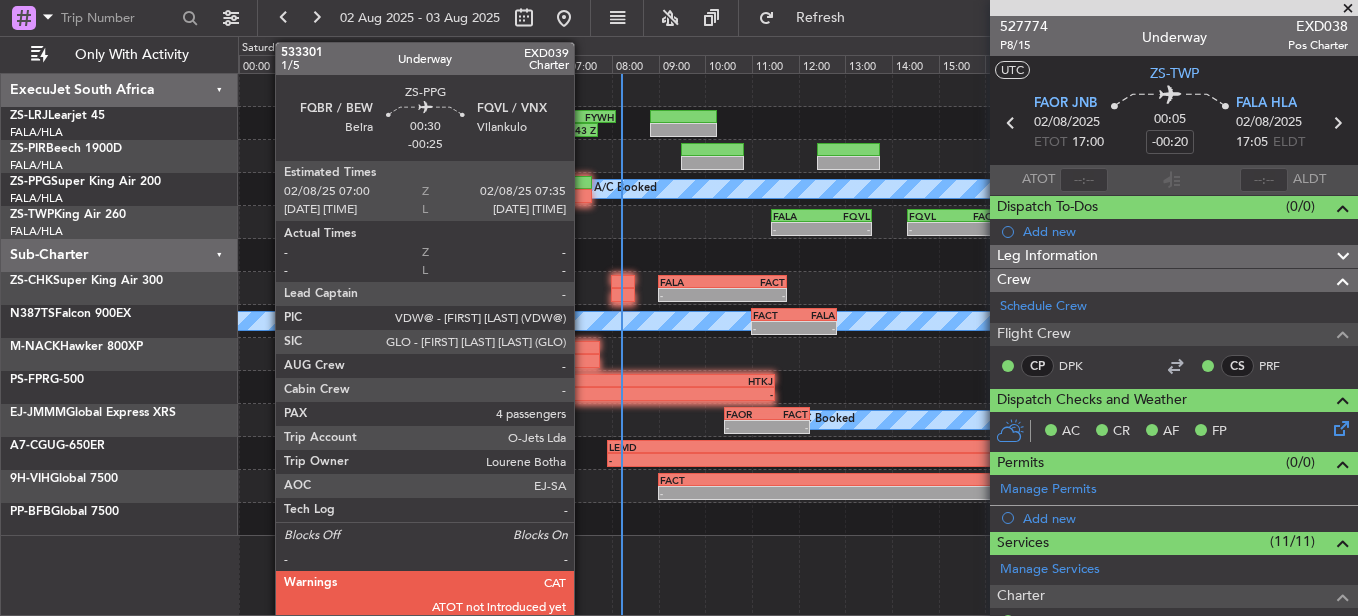 click 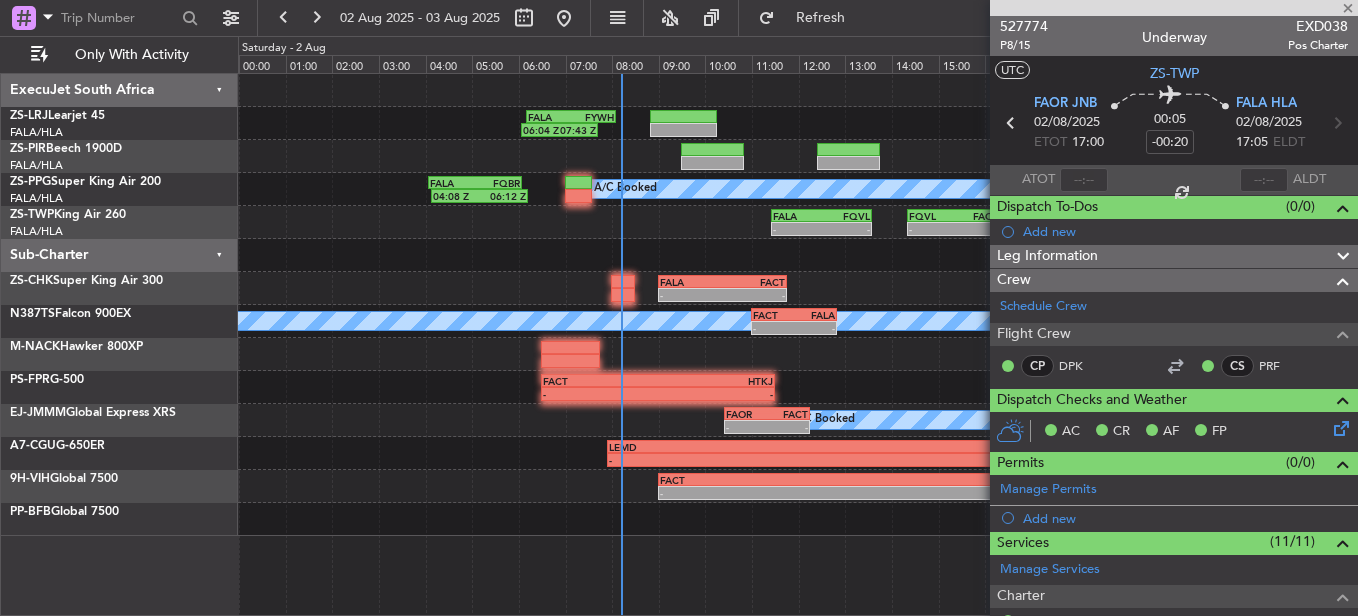 type on "-00:25" 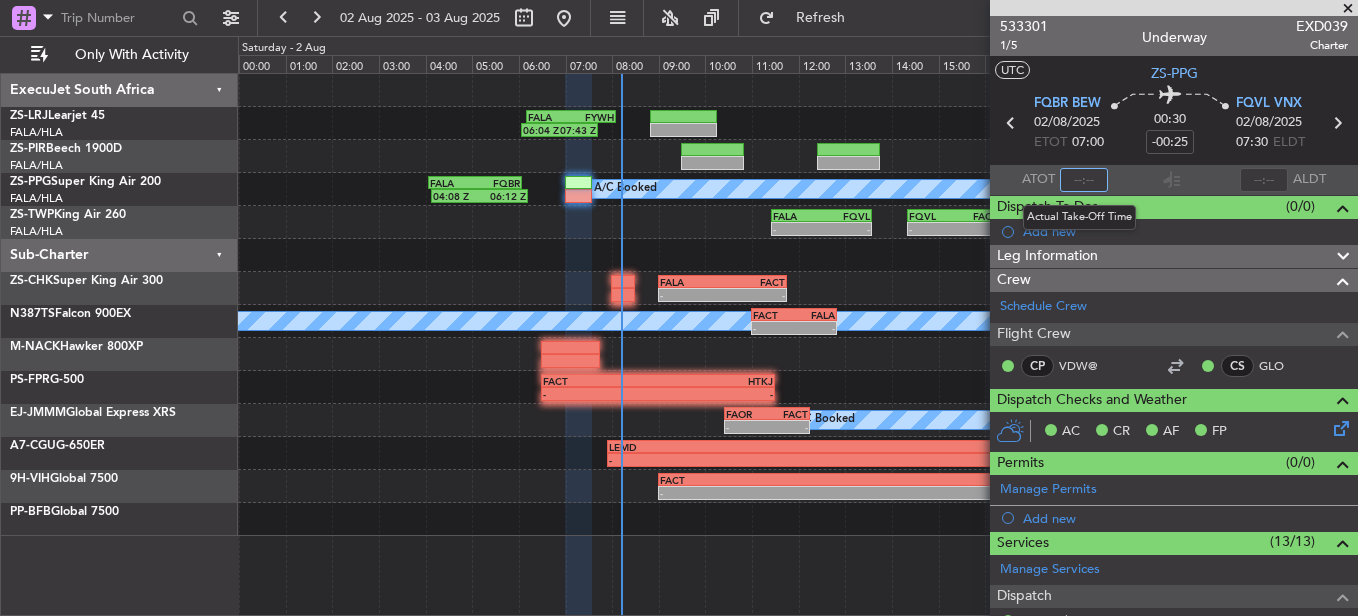 click at bounding box center (1084, 180) 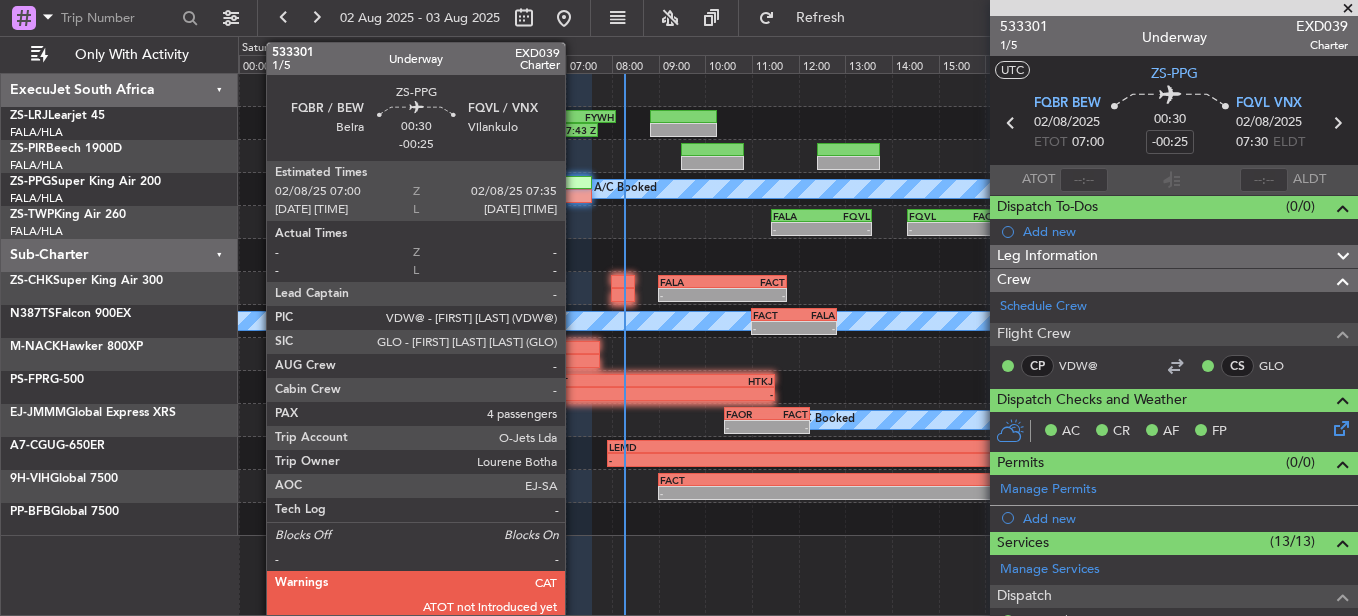 click 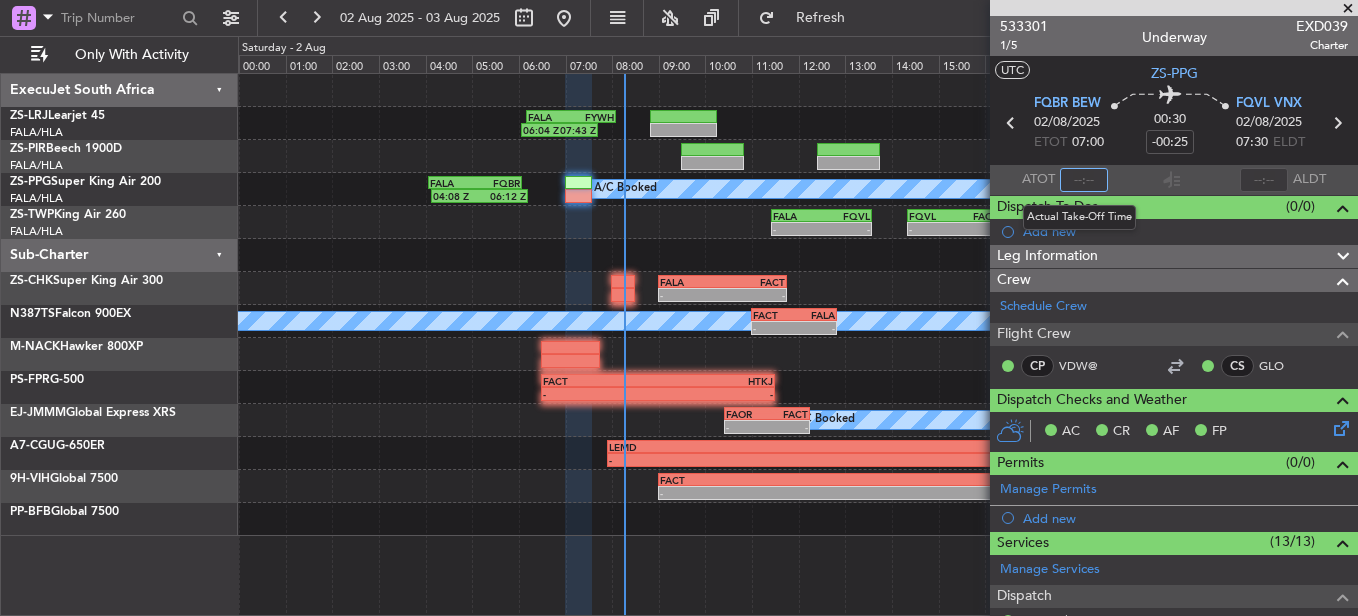 click at bounding box center [1084, 180] 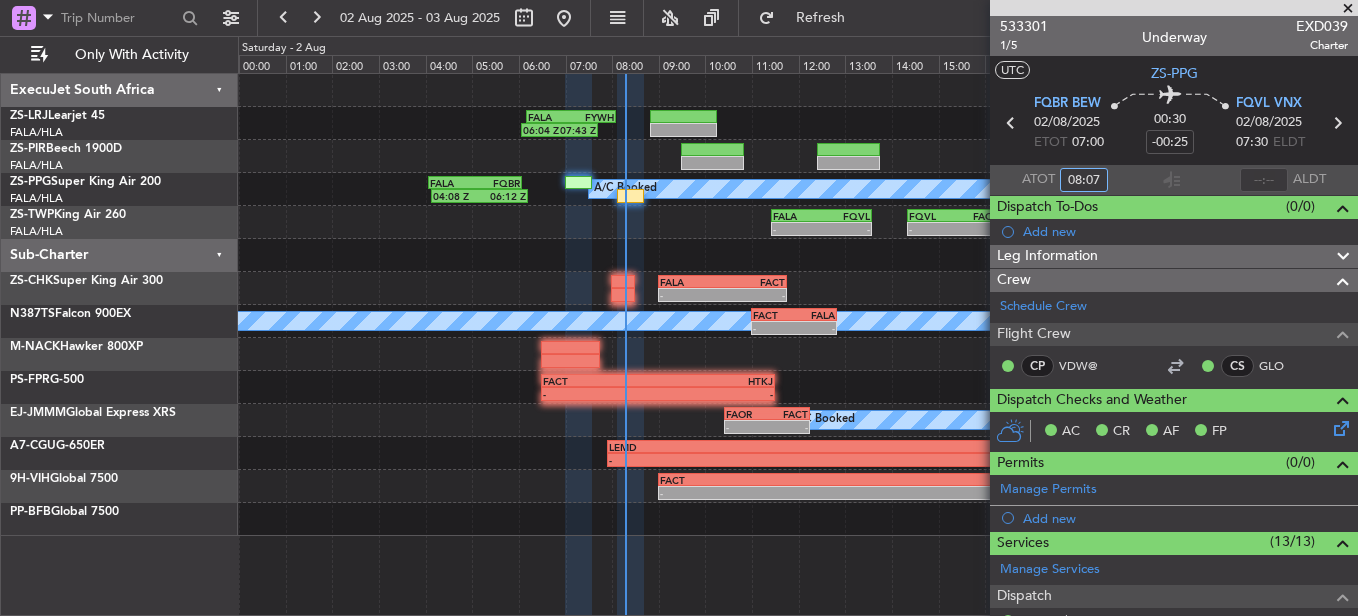 type on "08:07" 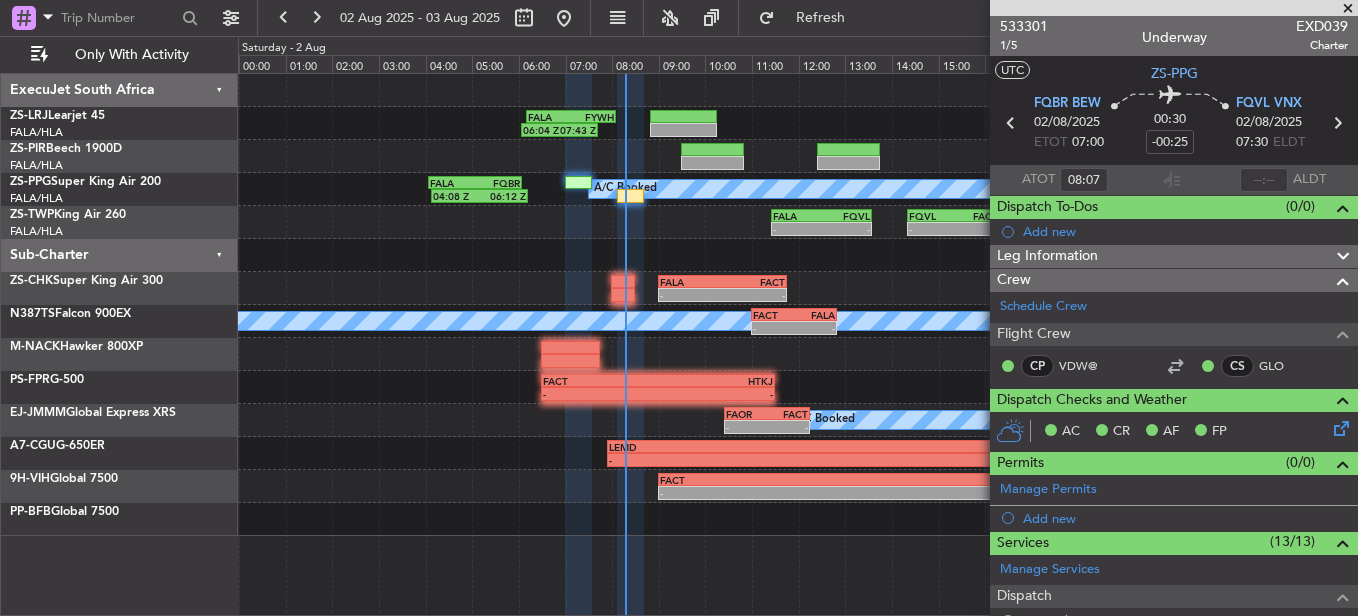 click at bounding box center [1348, 9] 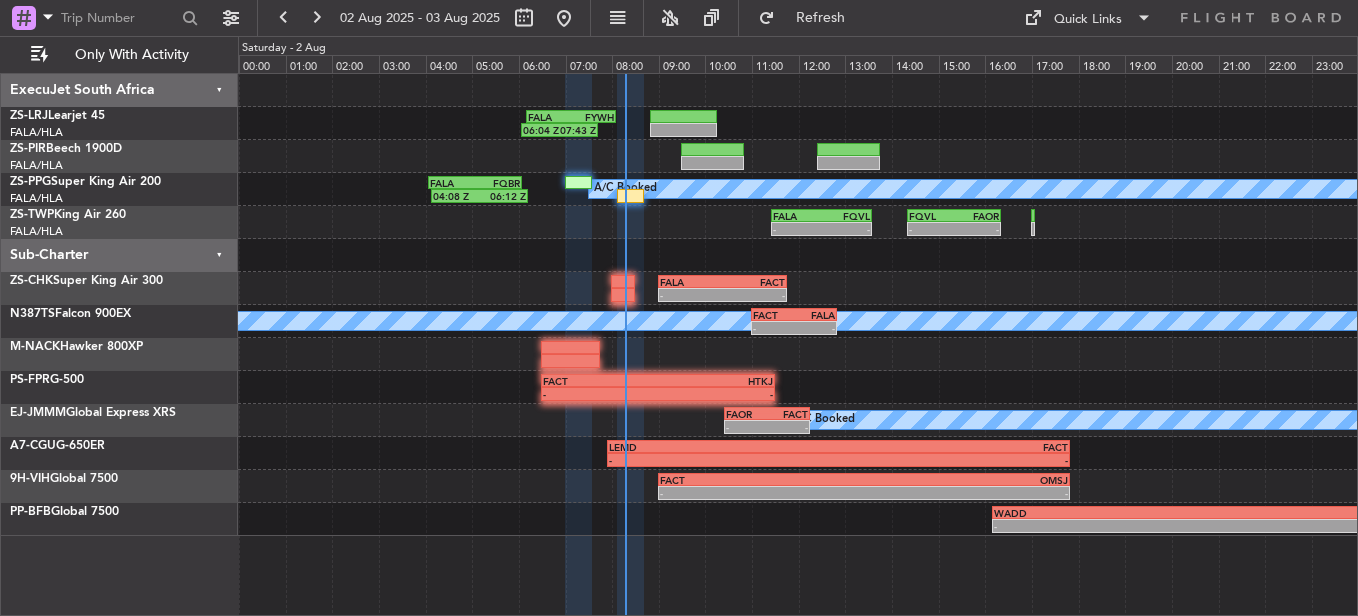 type on "0" 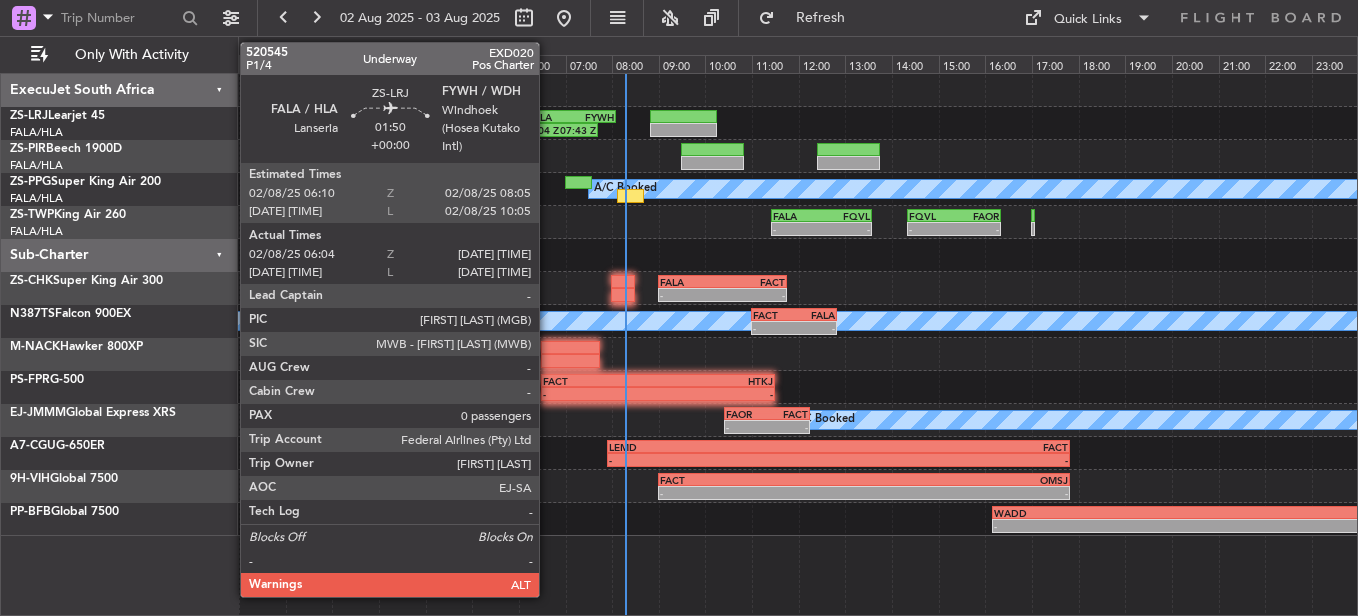 click on "06:04 Z" 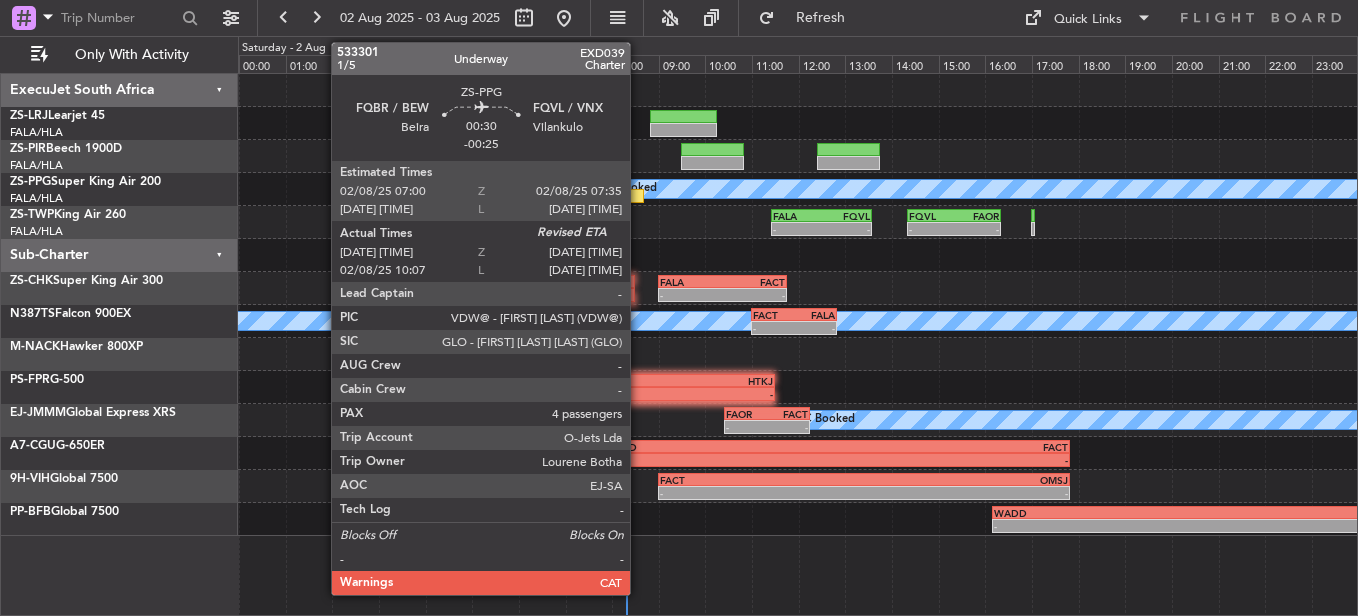 click 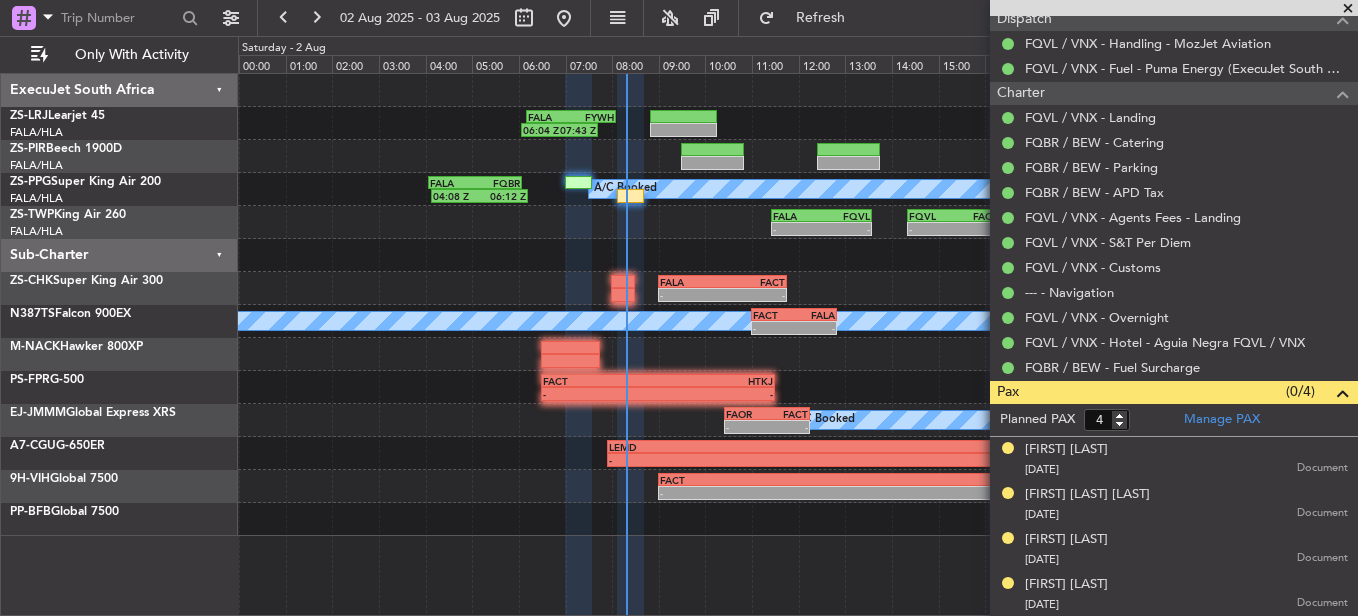 scroll, scrollTop: 0, scrollLeft: 0, axis: both 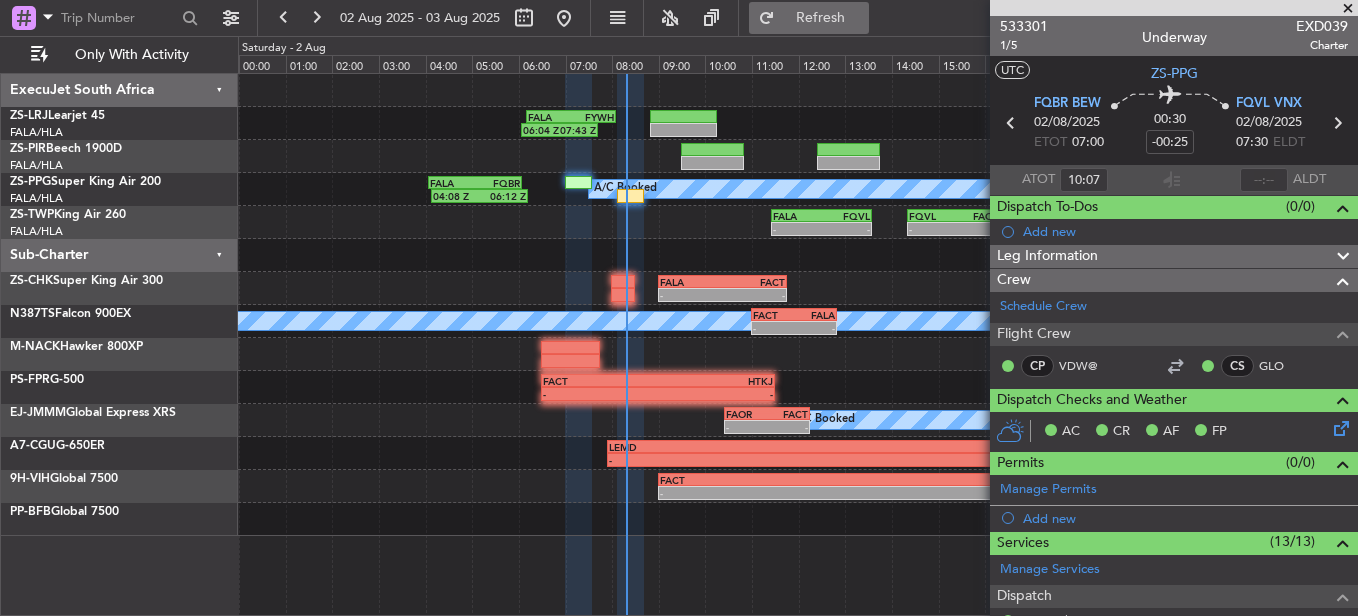 type on "08:07" 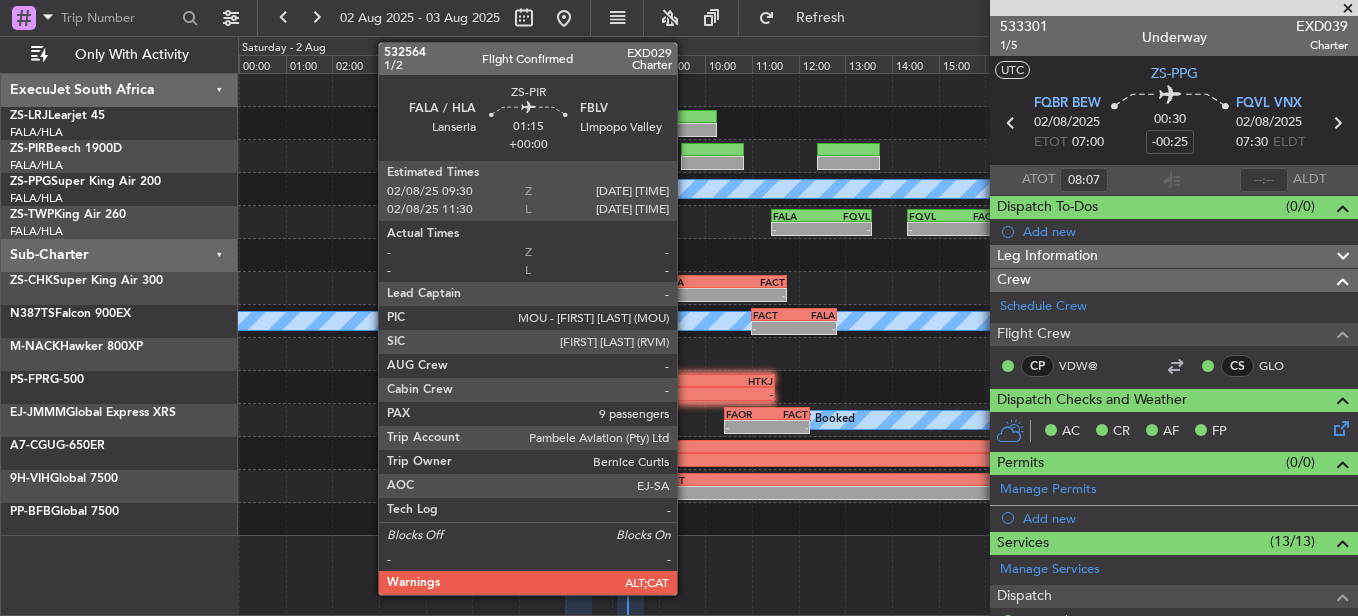 click 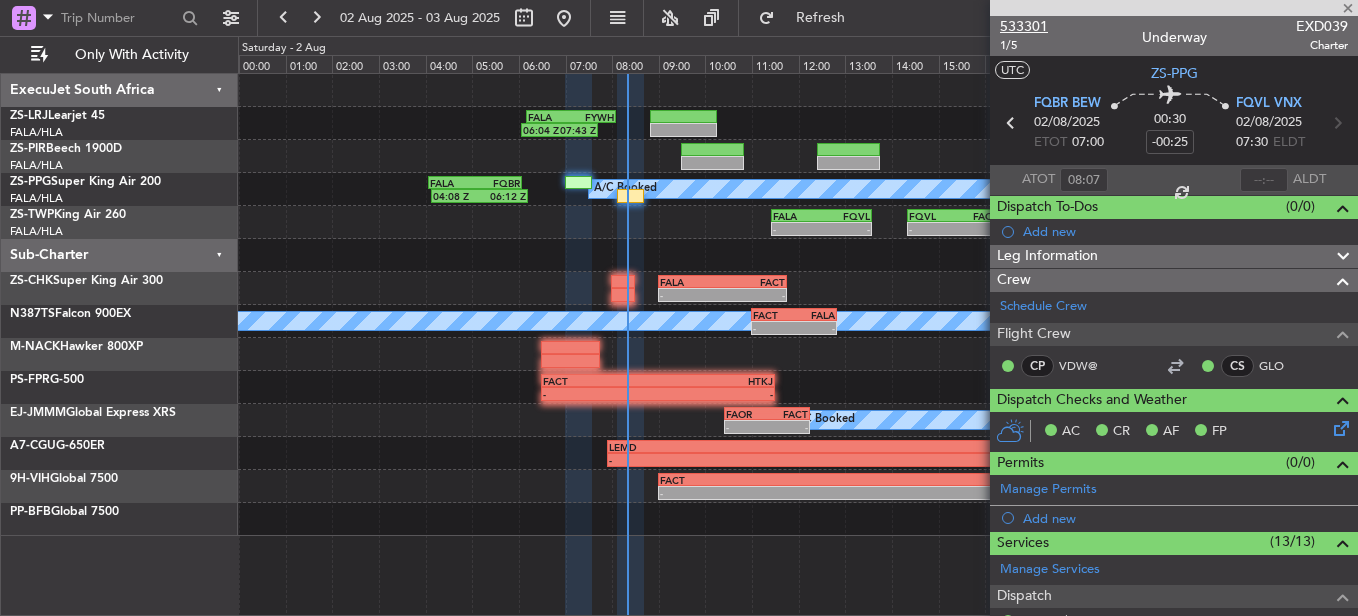 type 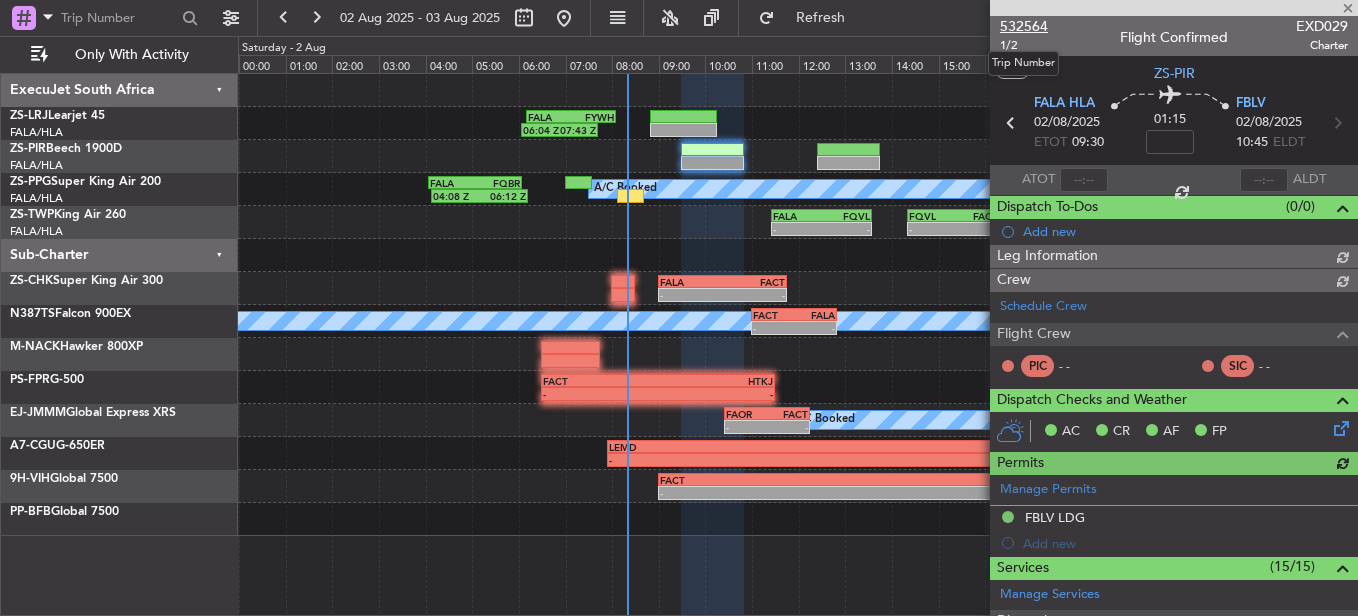 click on "532564" at bounding box center [1024, 26] 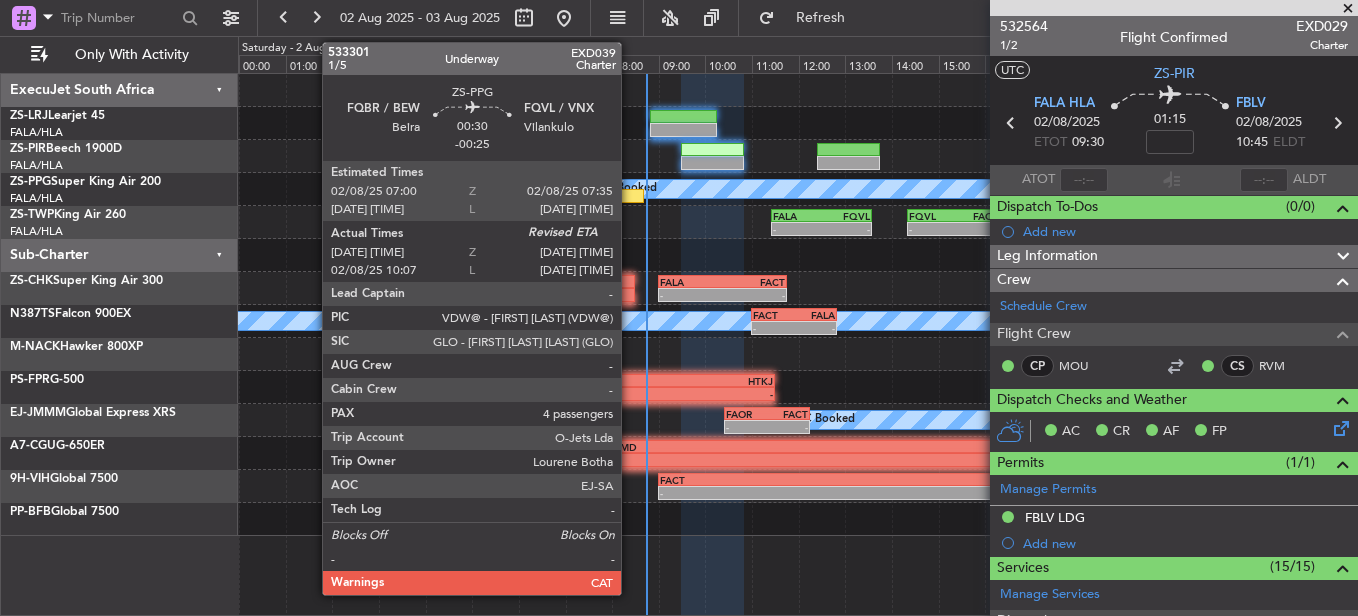click 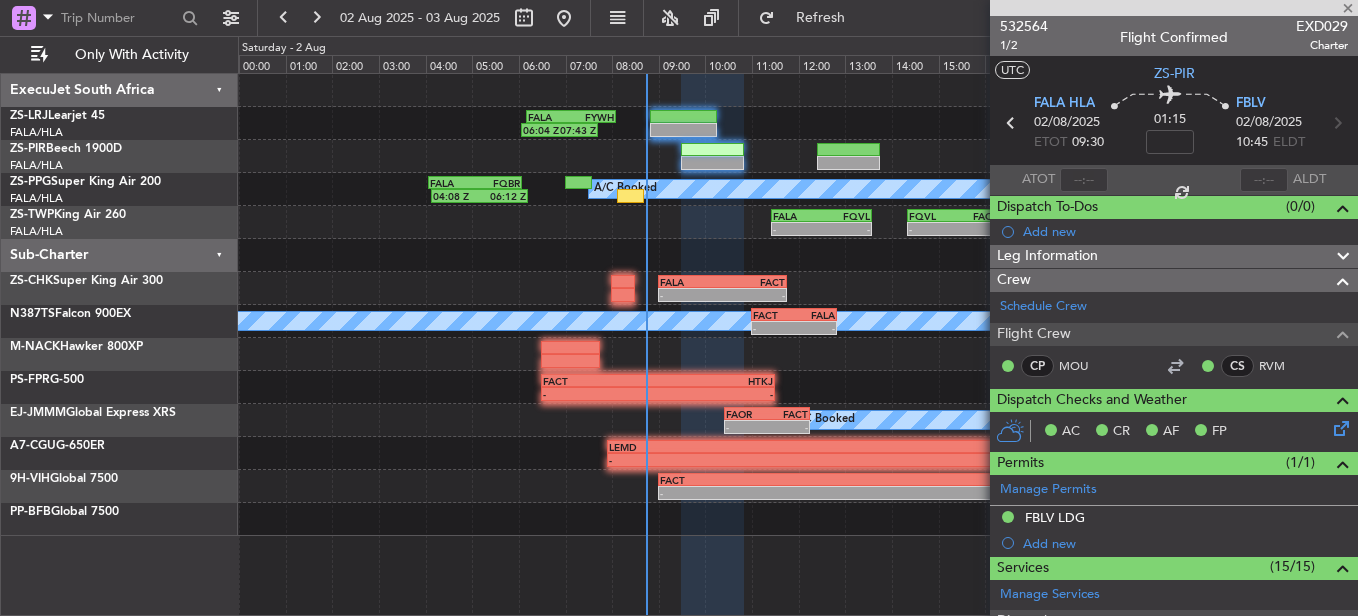 type on "-00:25" 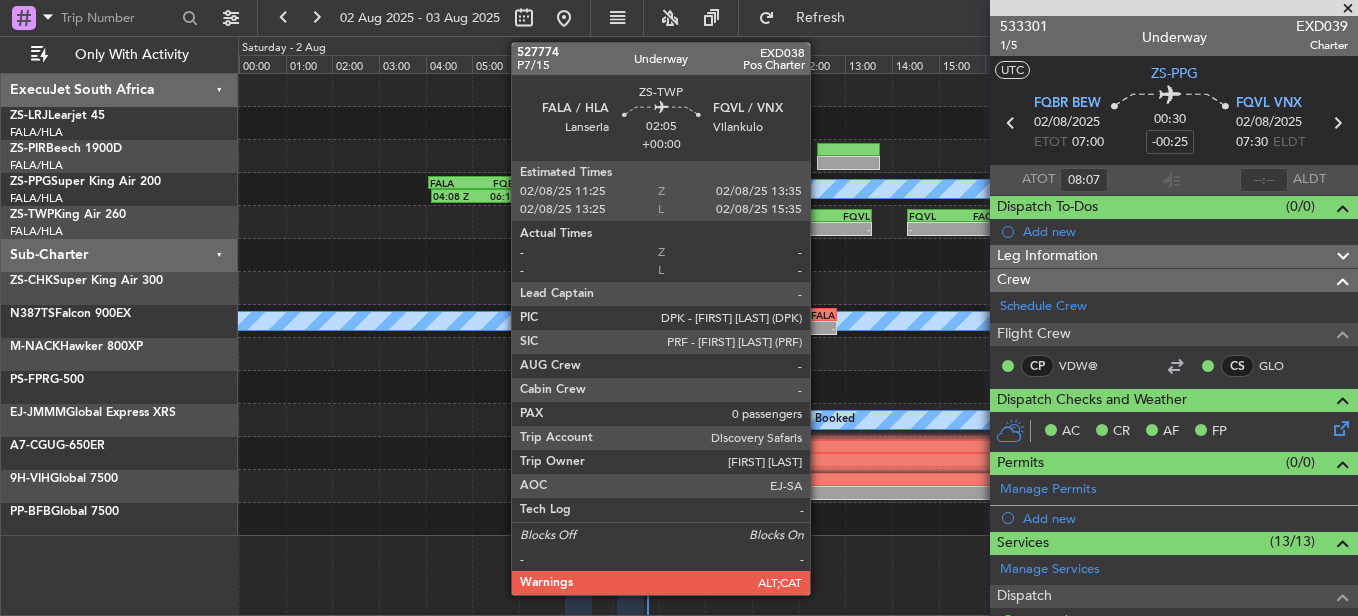 click on "-" 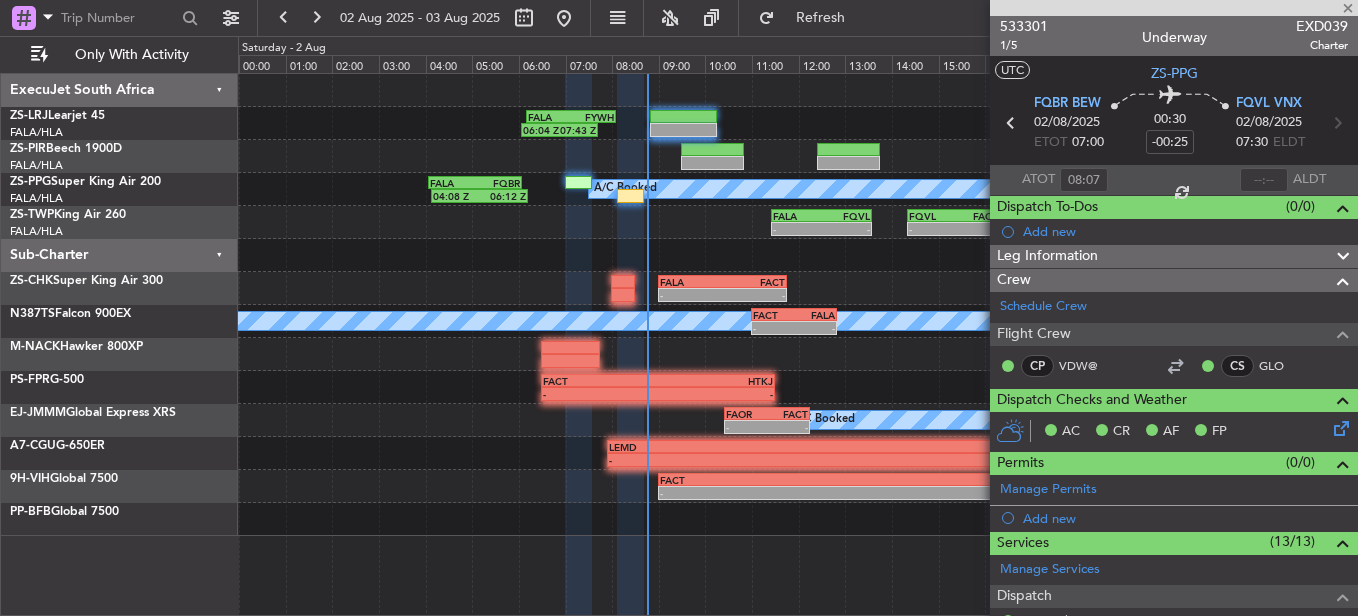type 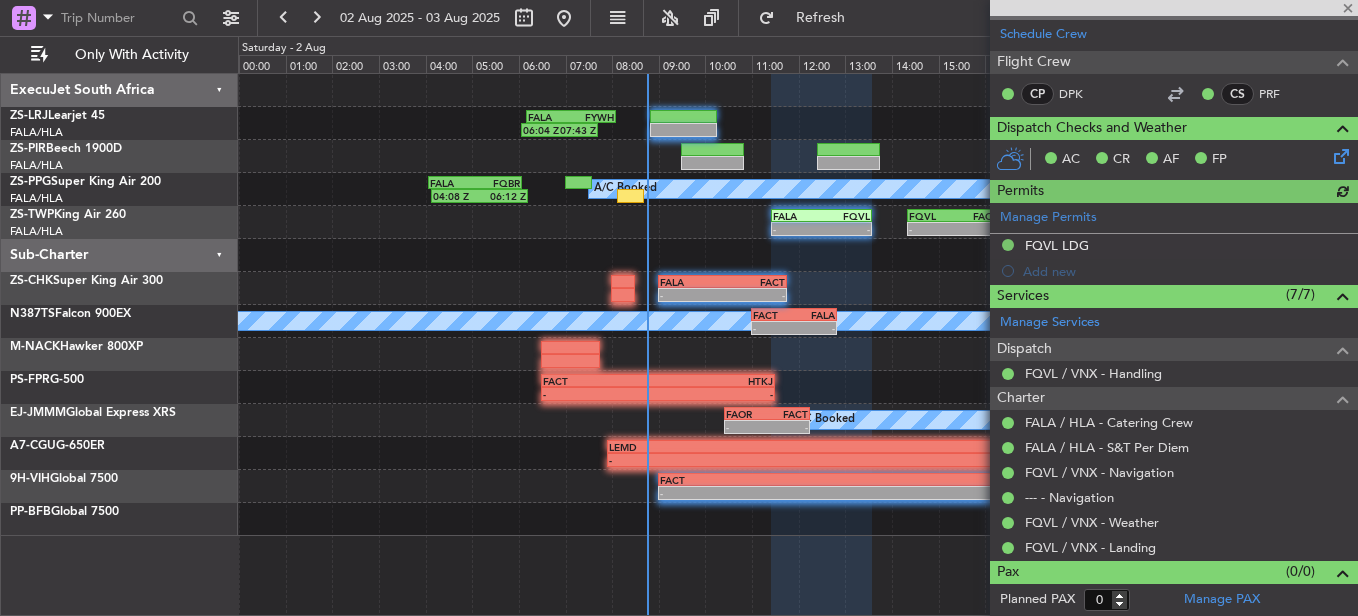 scroll, scrollTop: 0, scrollLeft: 0, axis: both 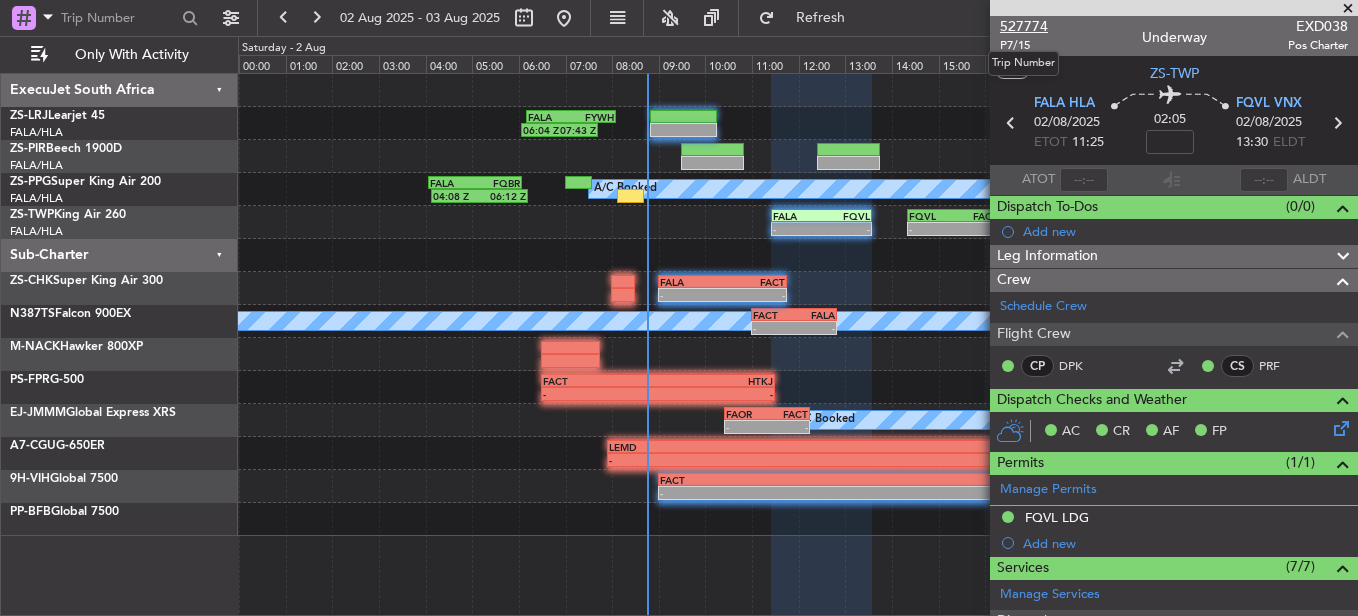 click on "527774" at bounding box center [1024, 26] 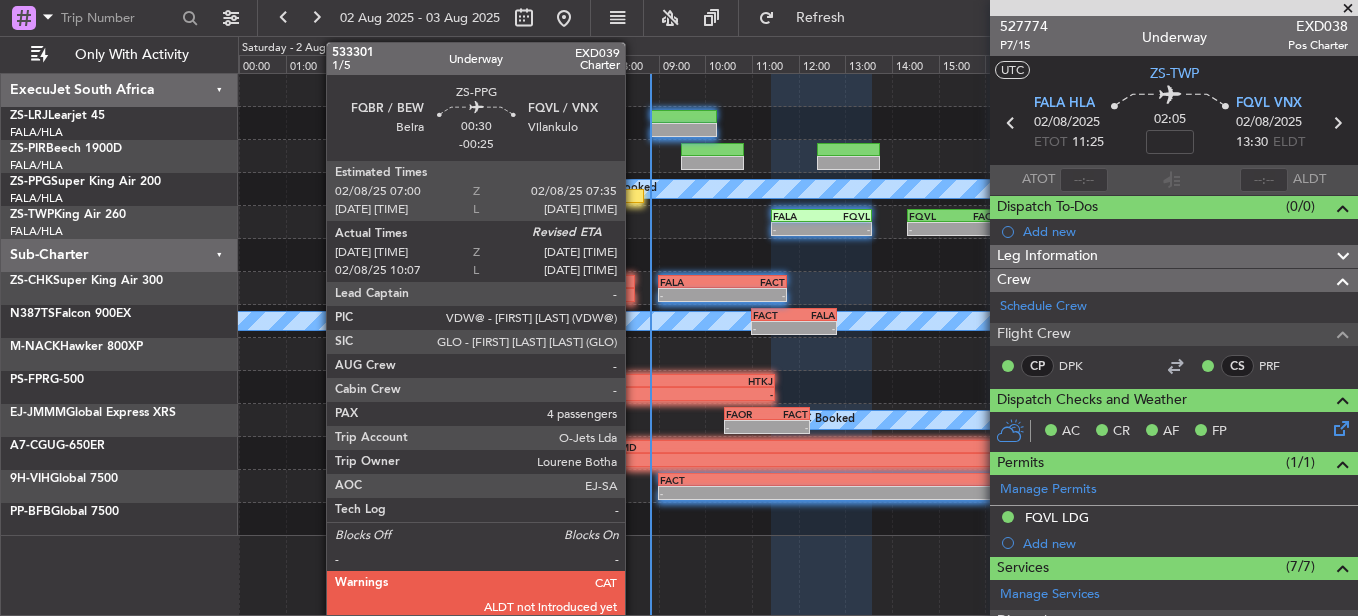 click 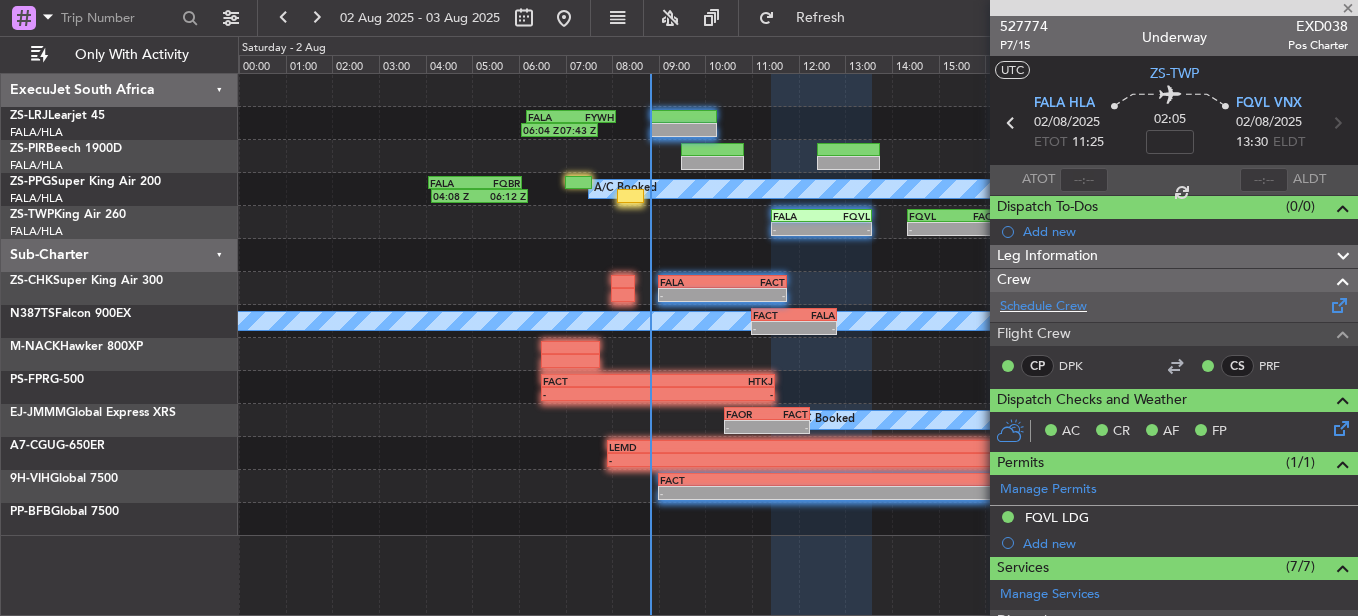 type on "-00:25" 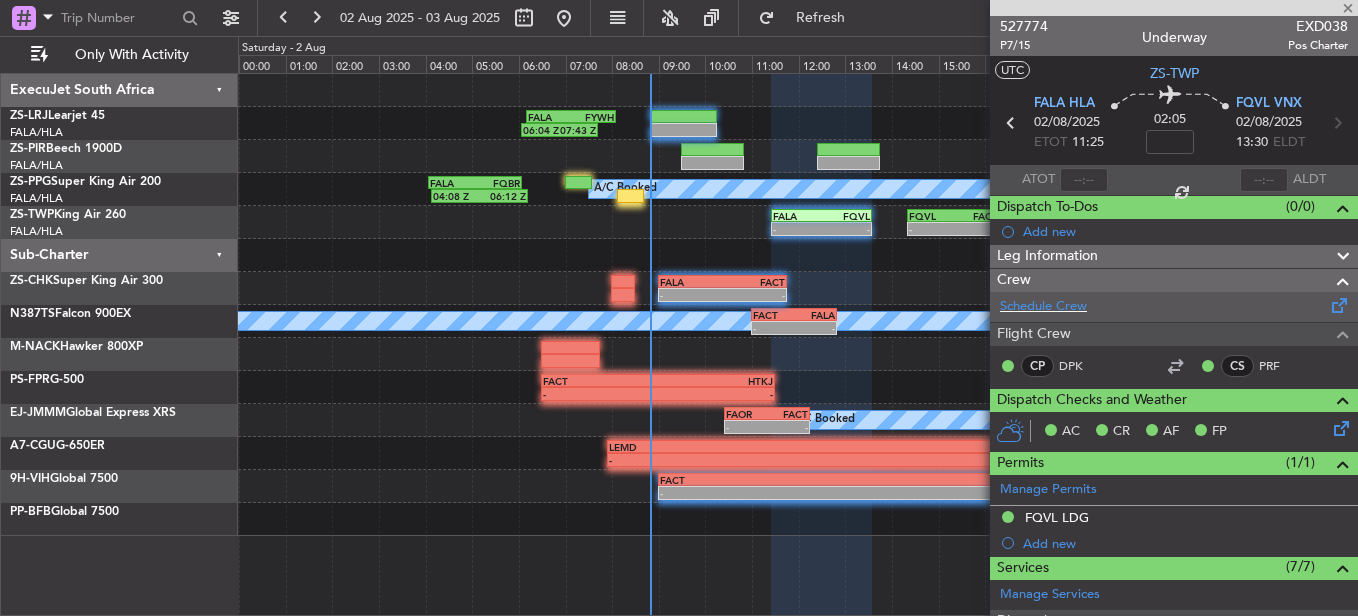 type on "08:07" 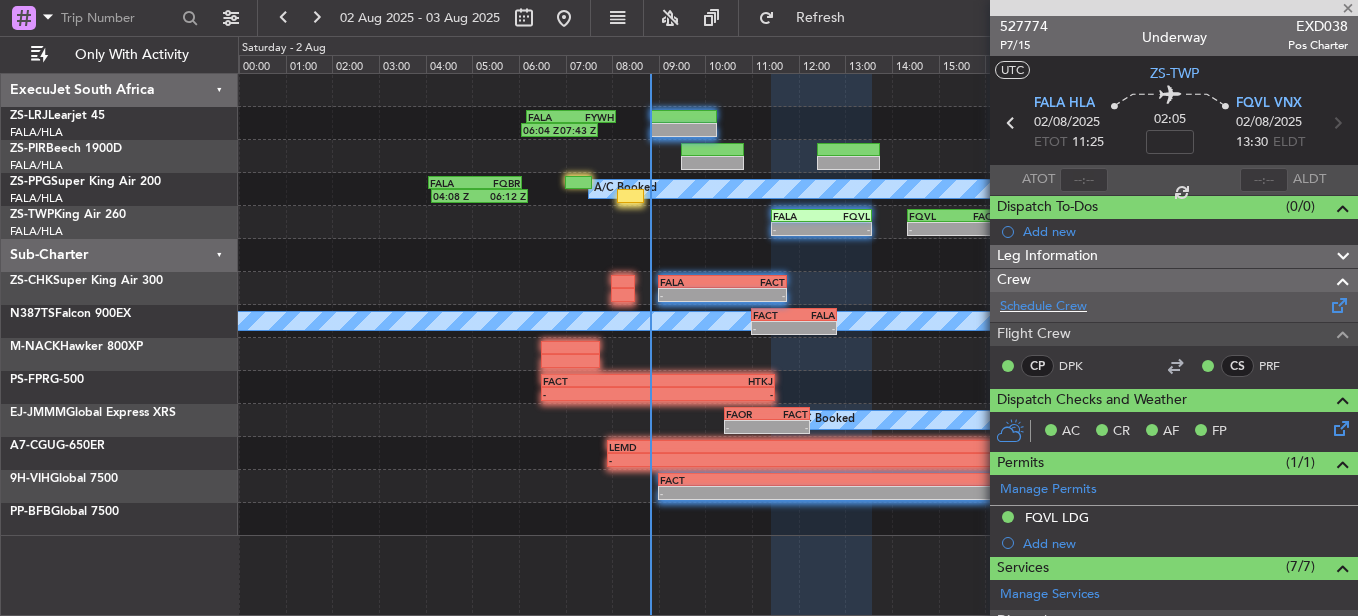 type on "4" 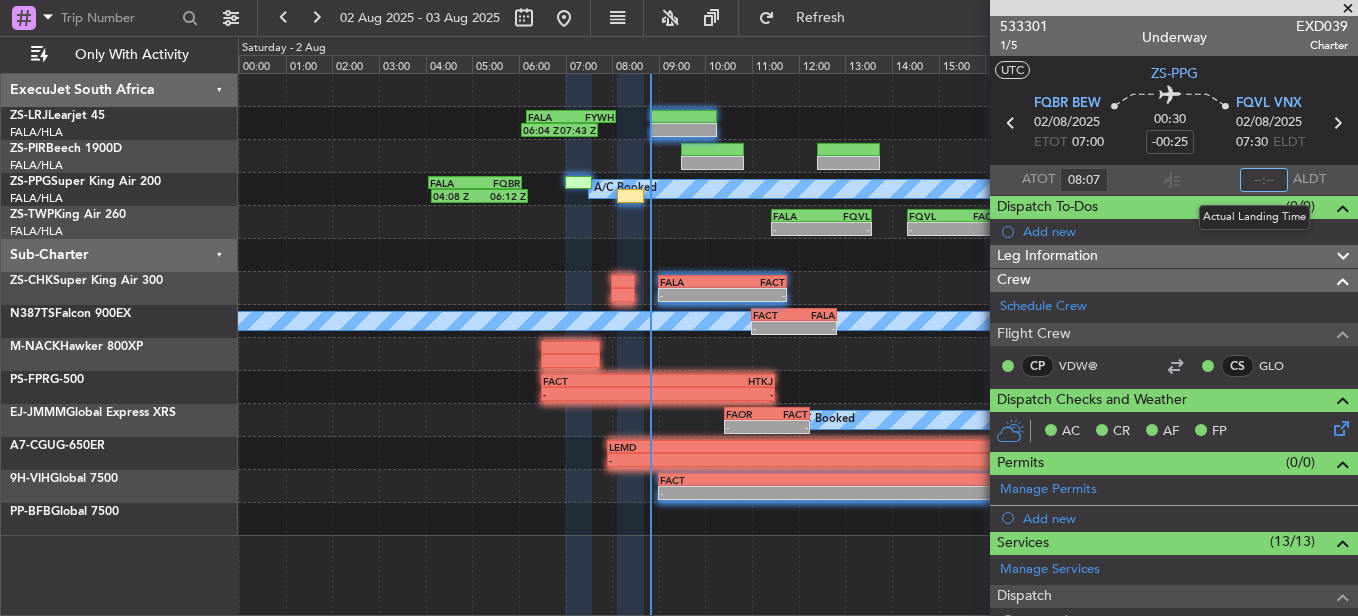 click at bounding box center [1264, 180] 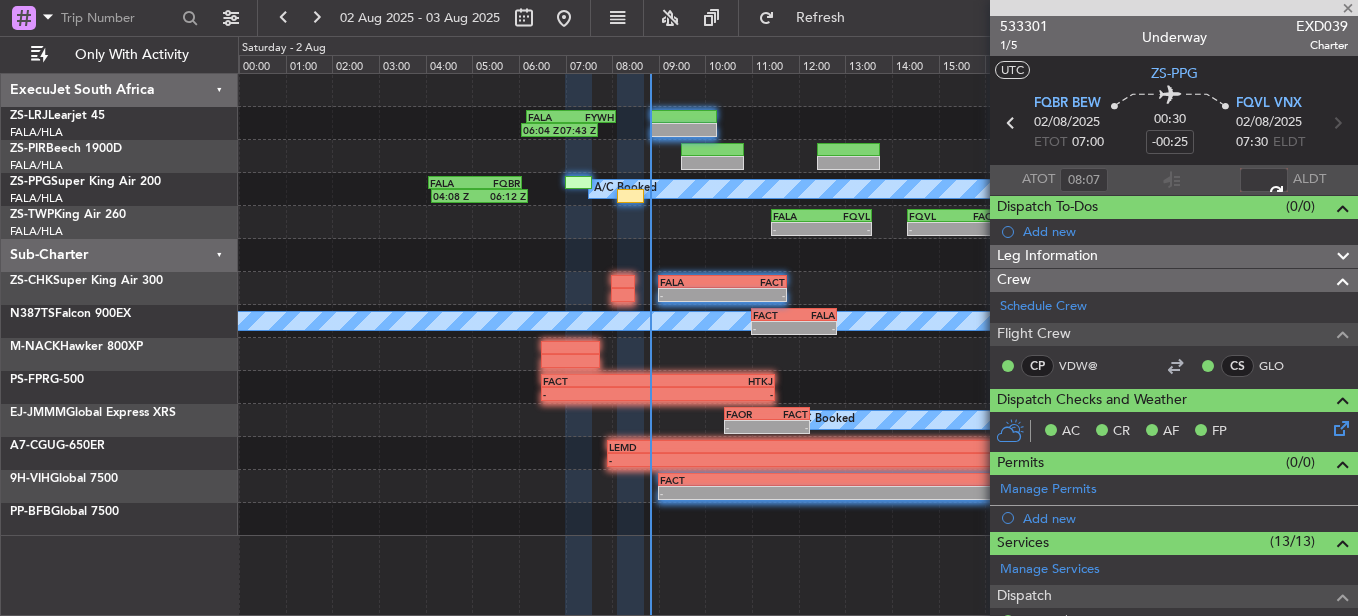 type on "[TIME]" 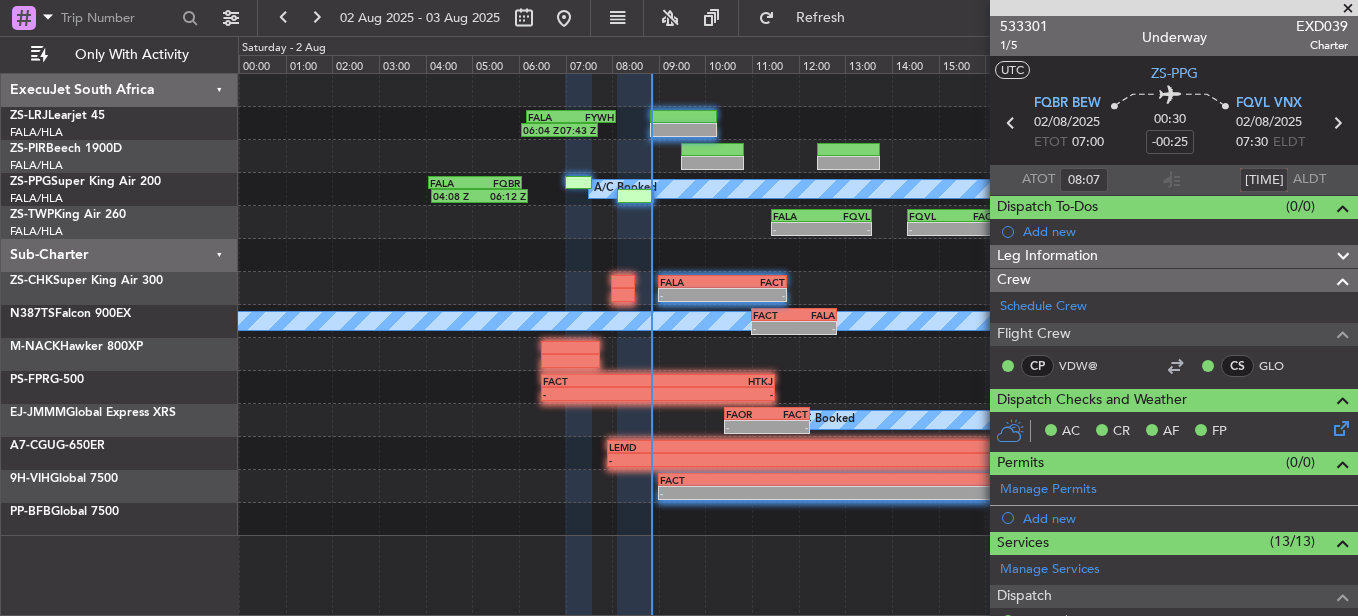 click at bounding box center (1348, 9) 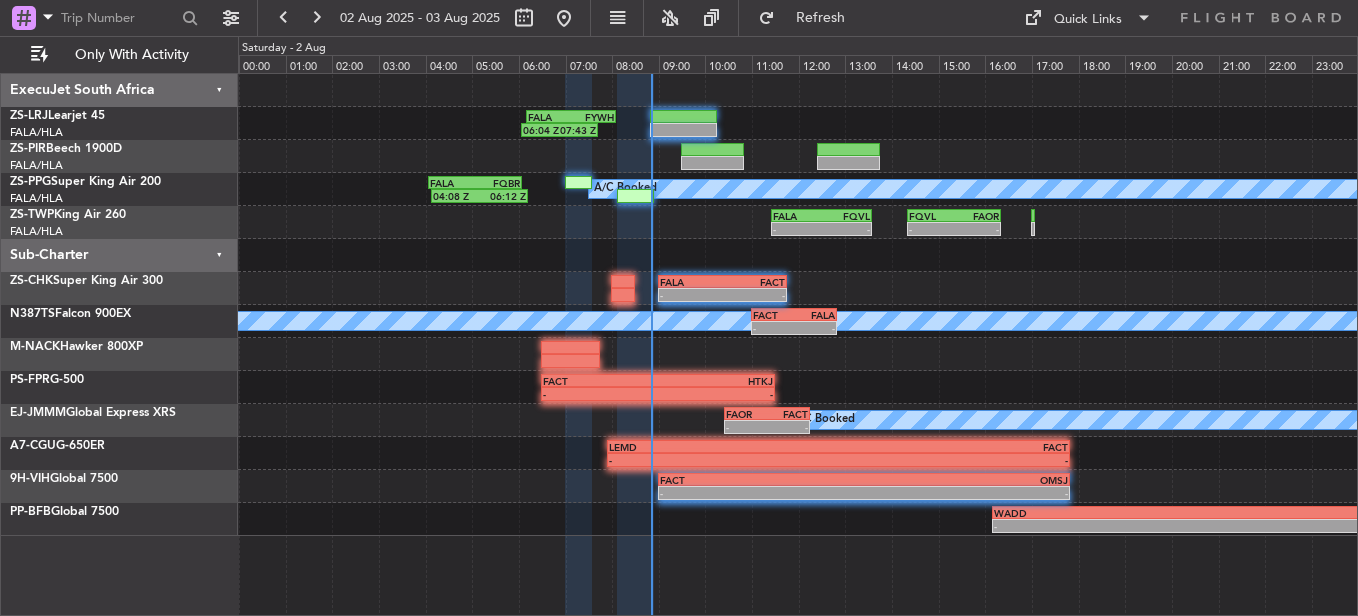 type on "0" 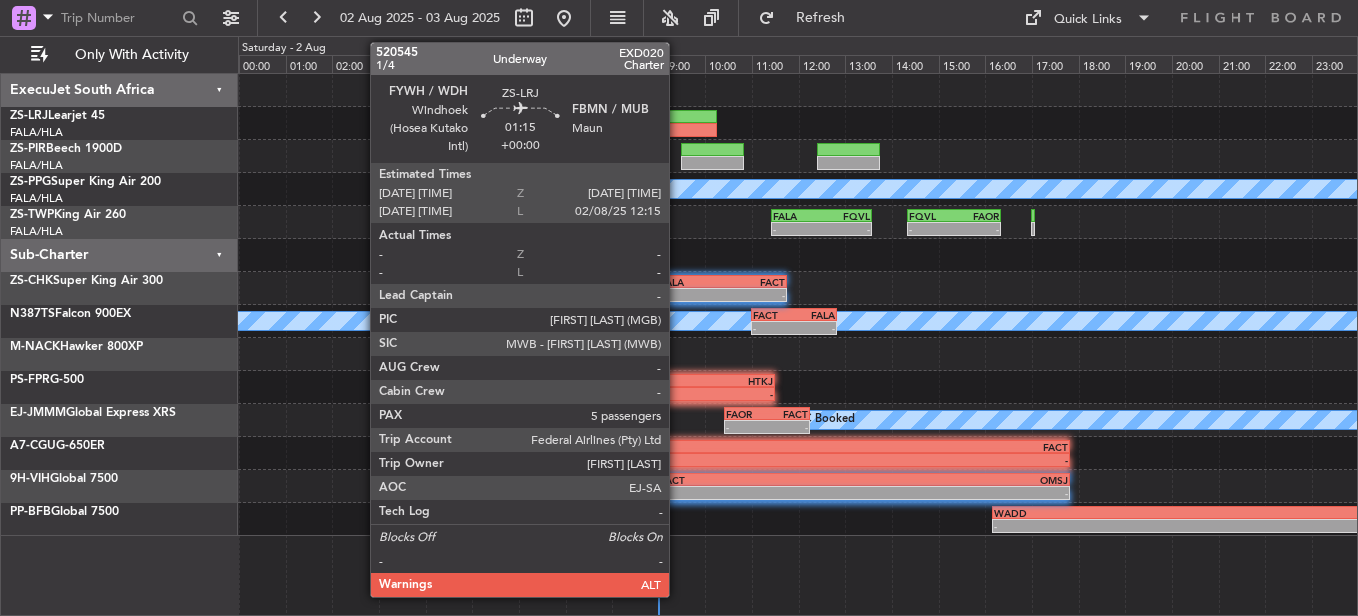 click 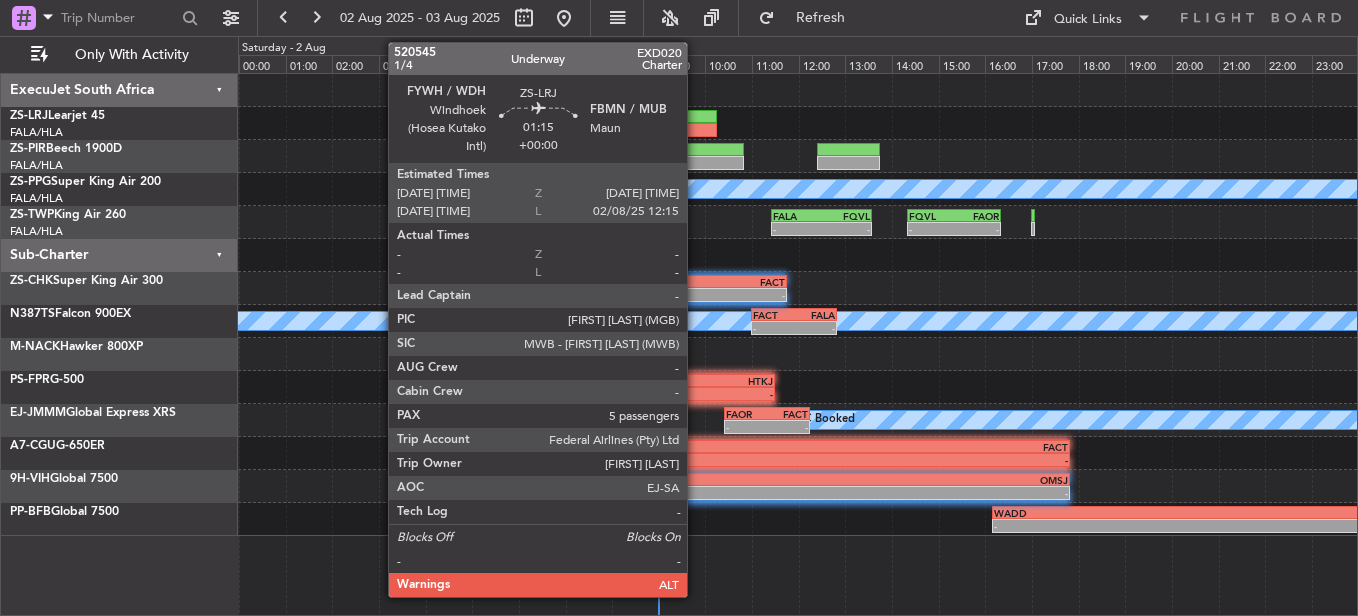 click 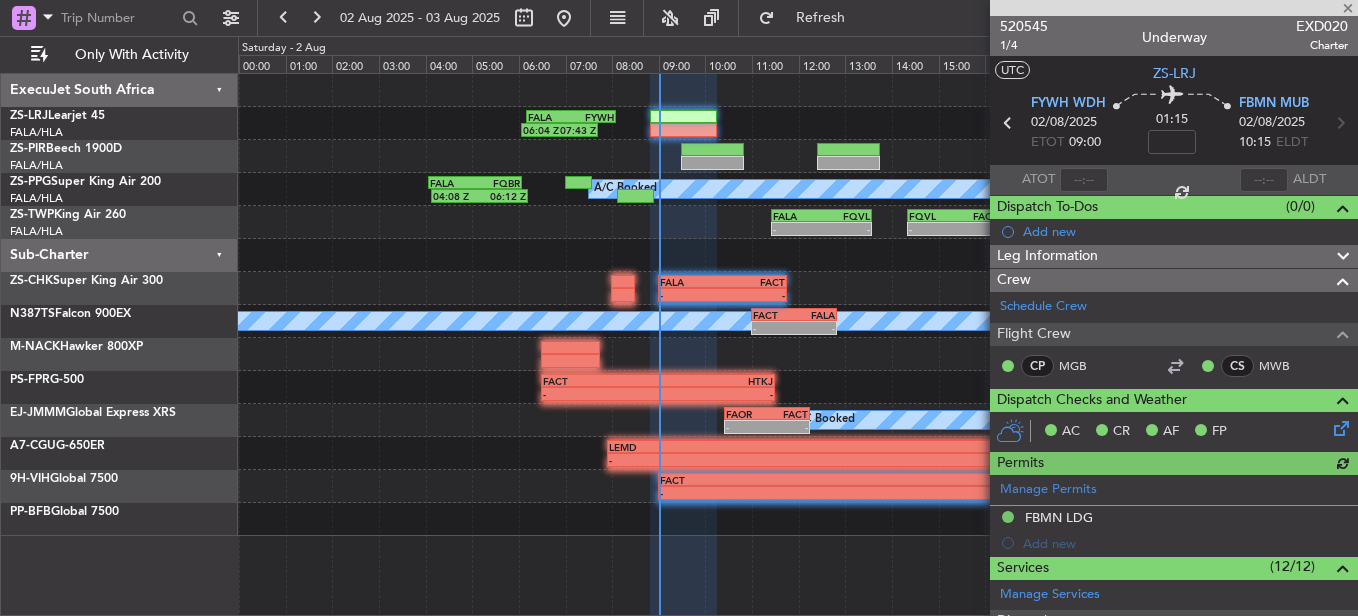 click at bounding box center [1084, 180] 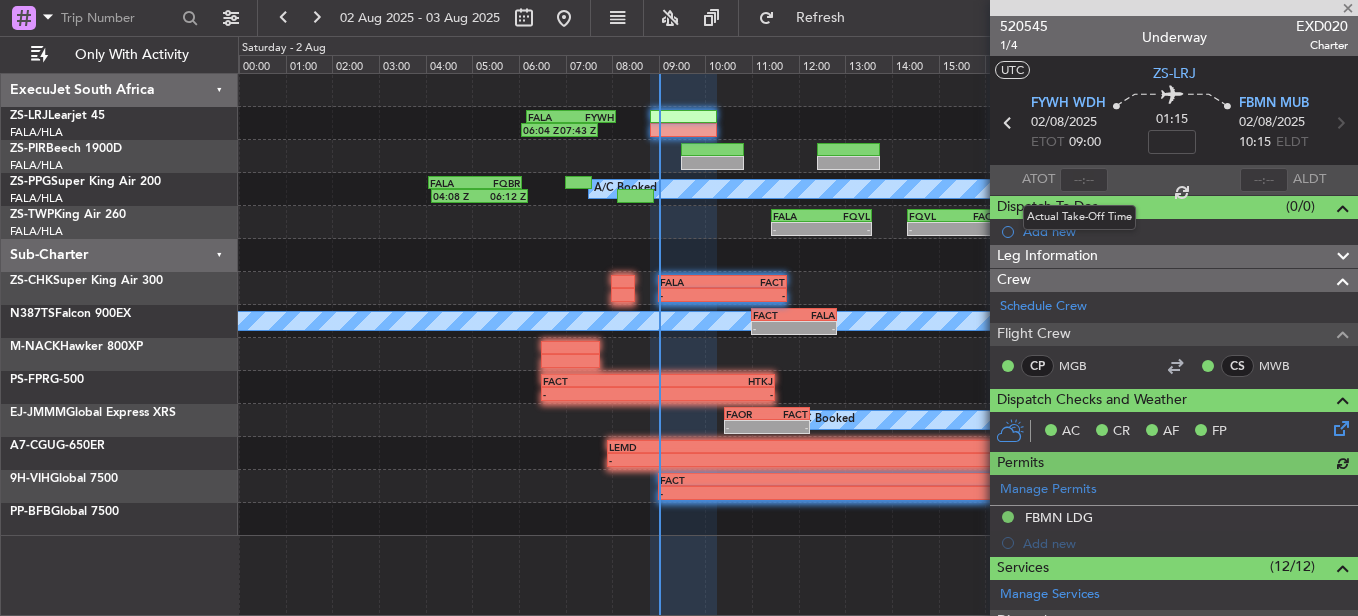 click at bounding box center (1084, 180) 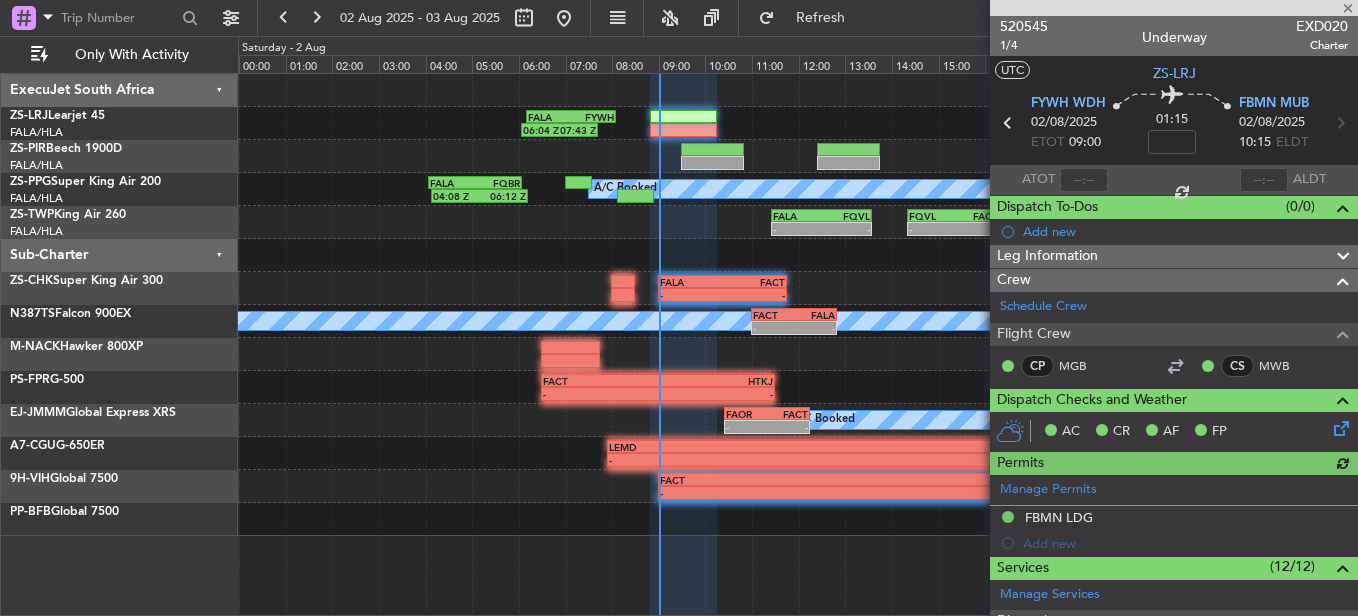 click at bounding box center [1084, 180] 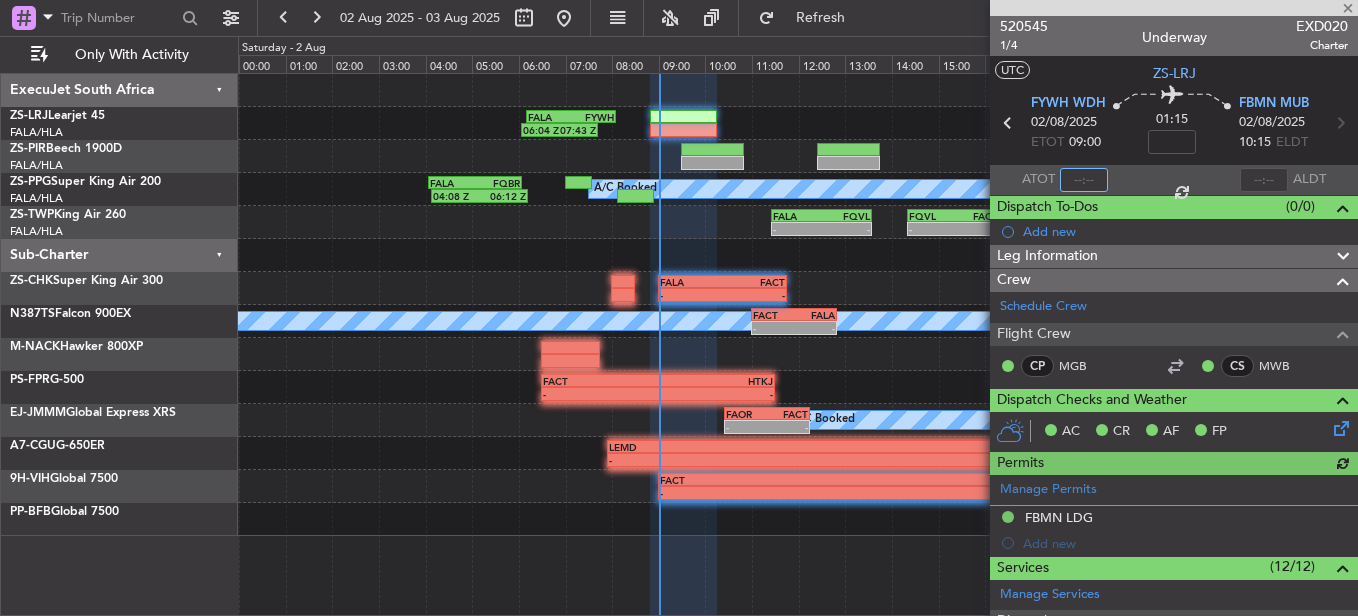 click at bounding box center [1084, 180] 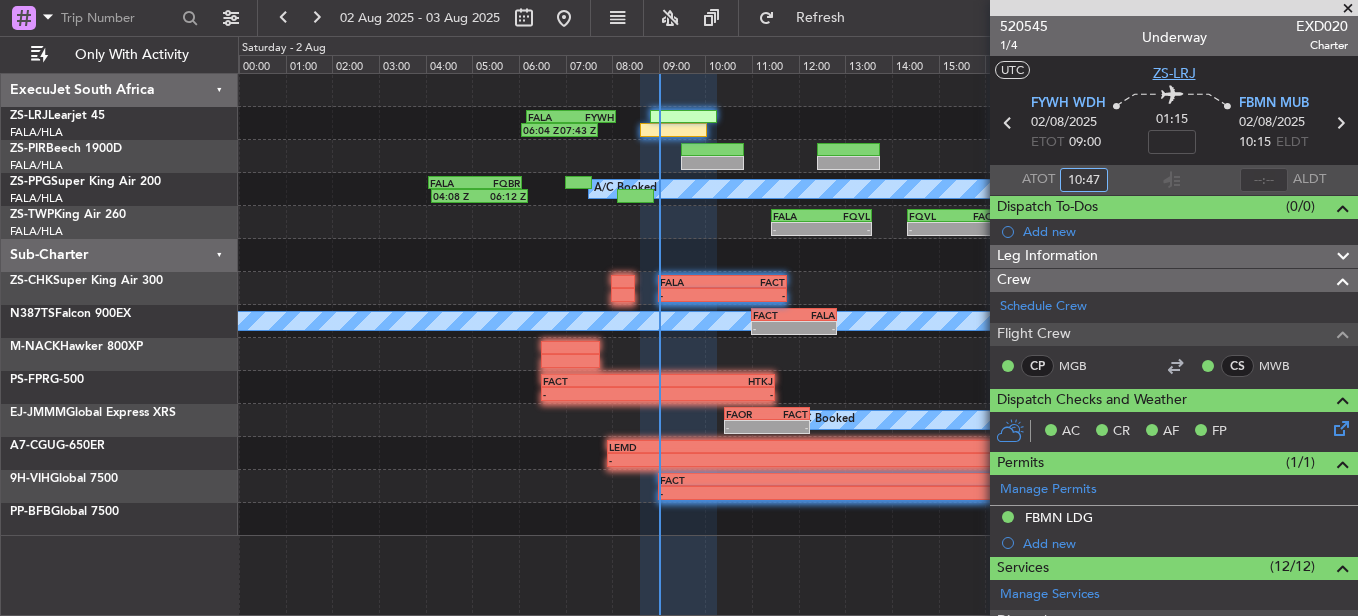 type on "08:47" 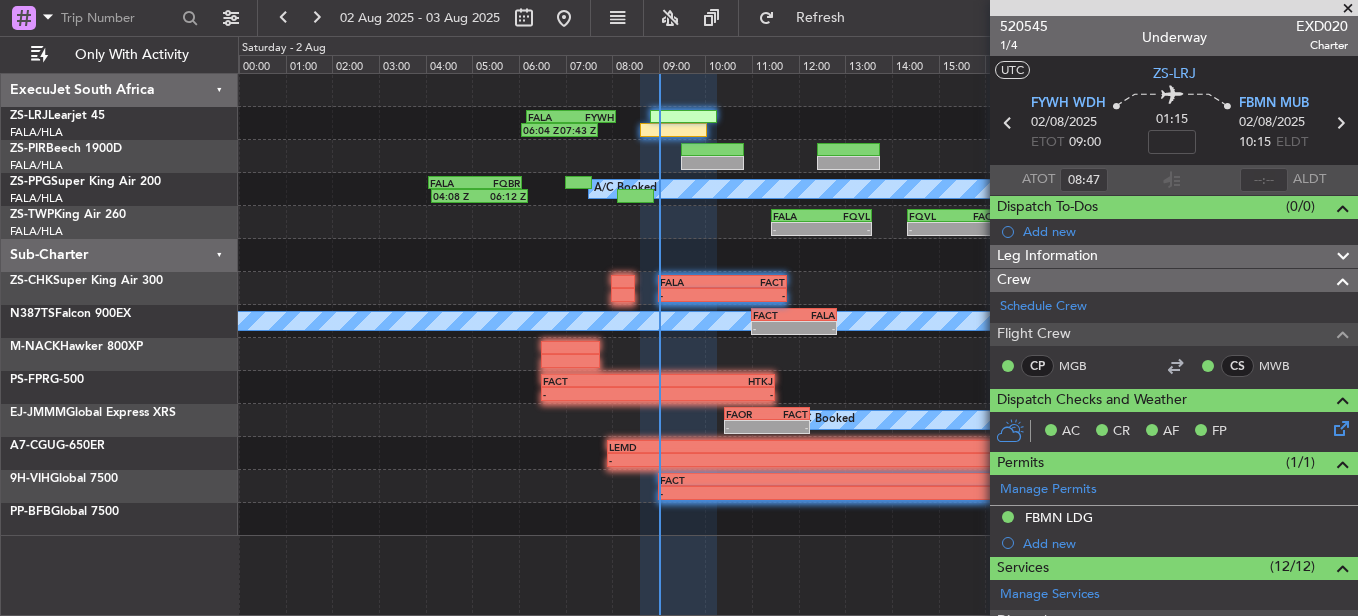drag, startPoint x: 1347, startPoint y: 11, endPoint x: 1117, endPoint y: 2, distance: 230.17603 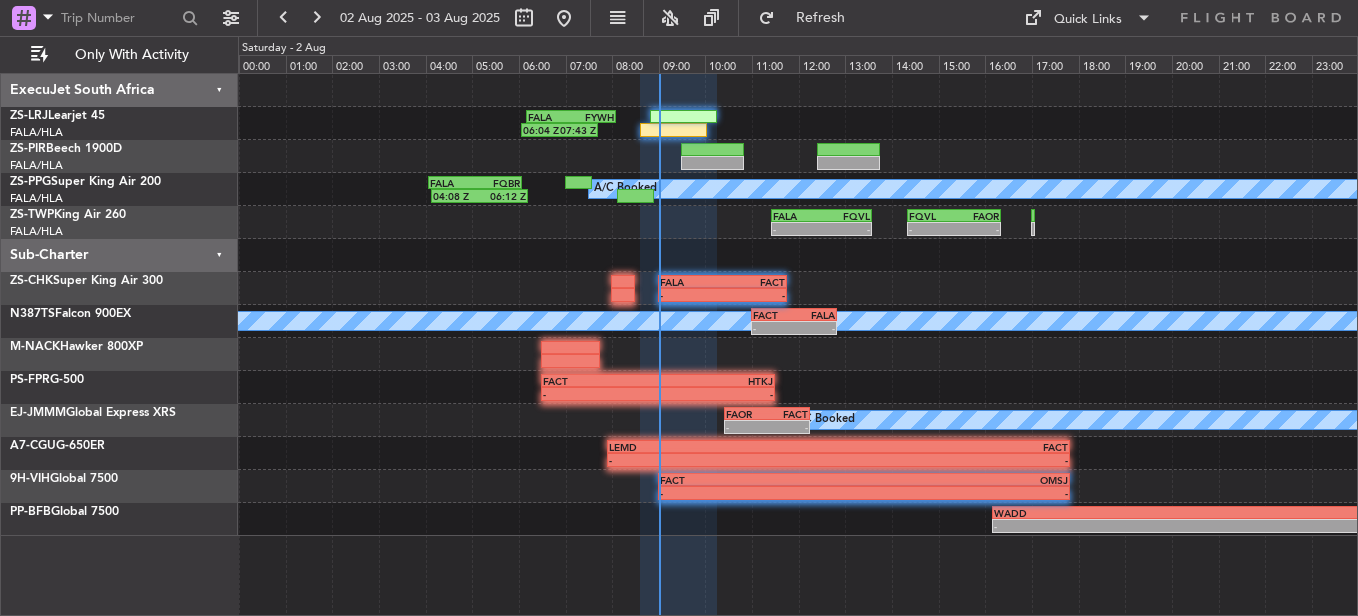 type on "0" 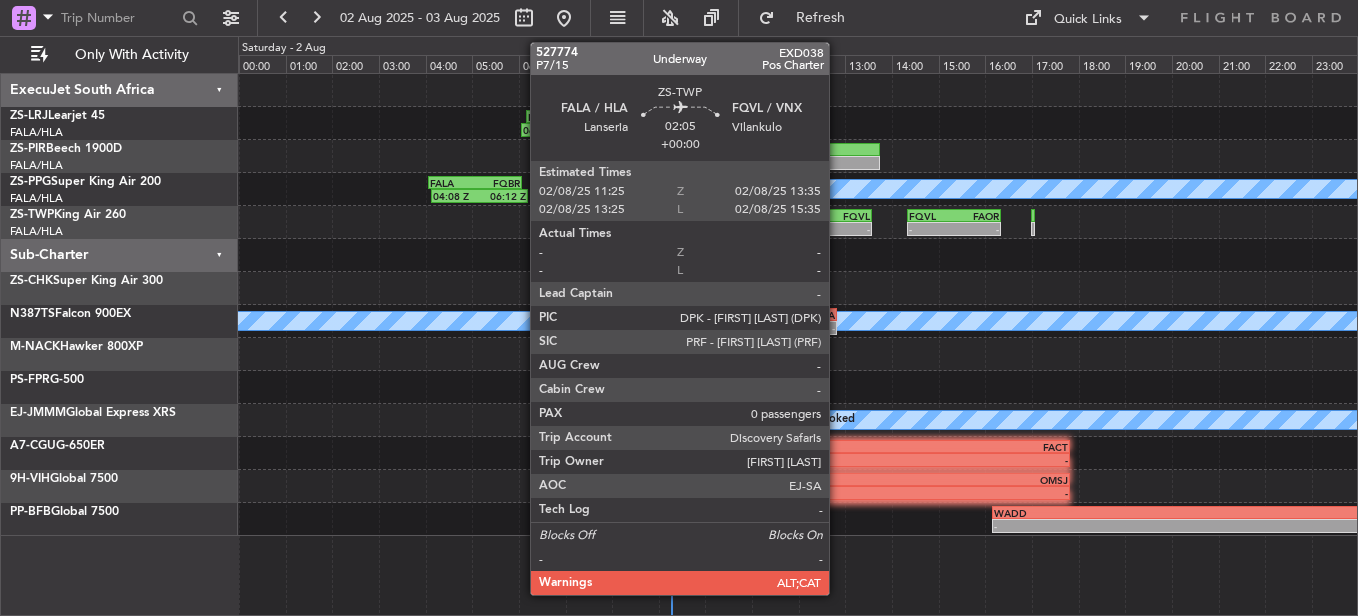 click on "FQVL" 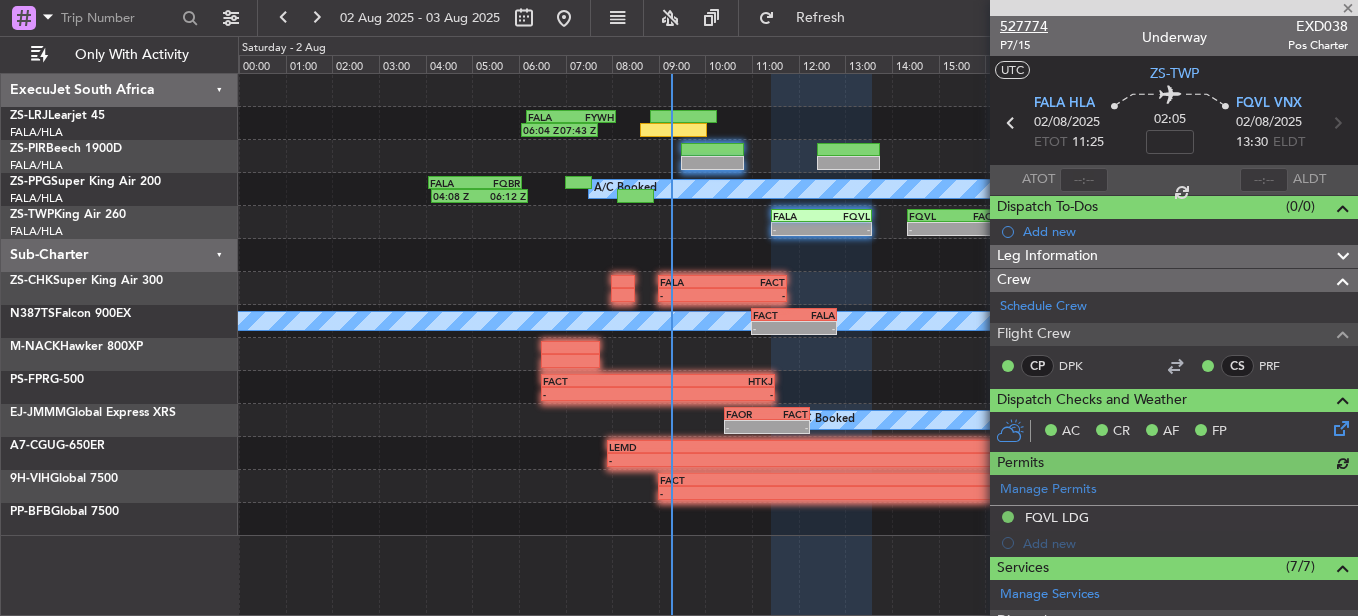 click on "527774" at bounding box center [1024, 26] 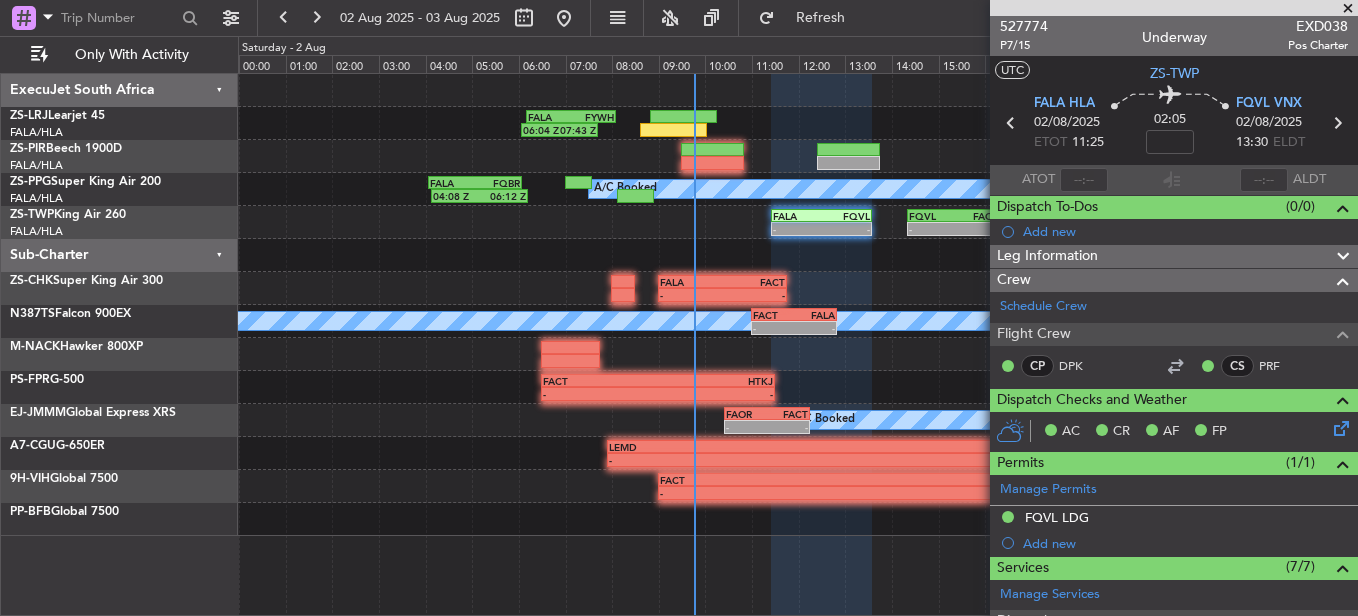 click at bounding box center [1348, 9] 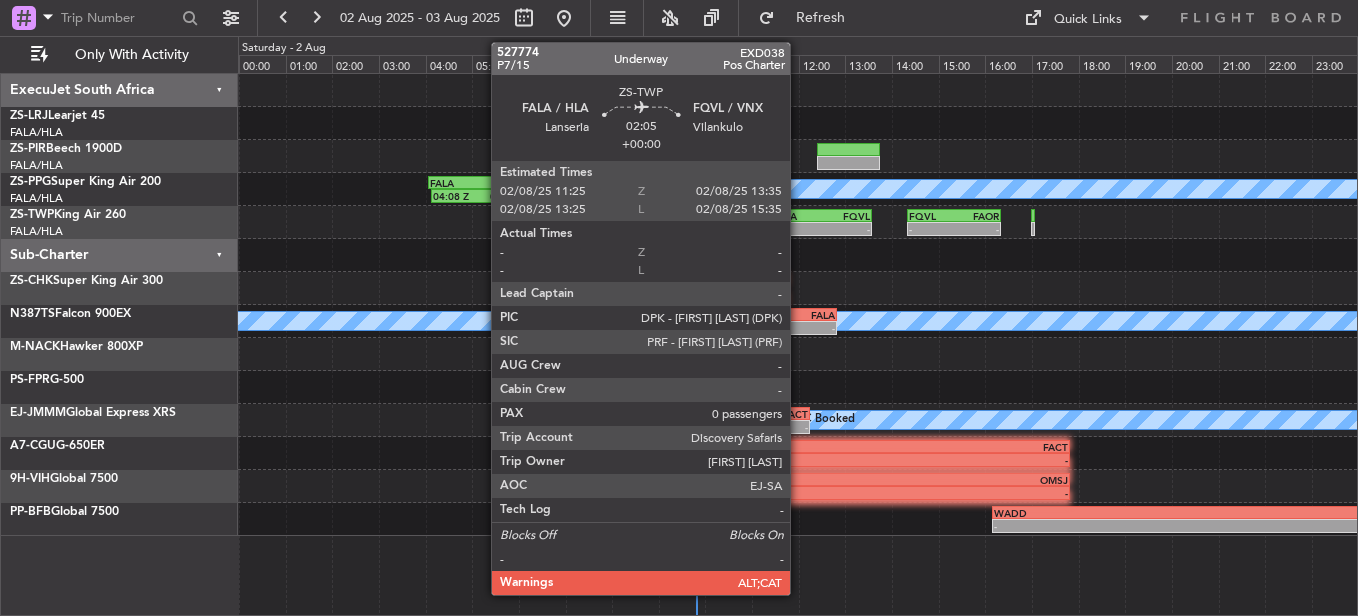 click on "-" 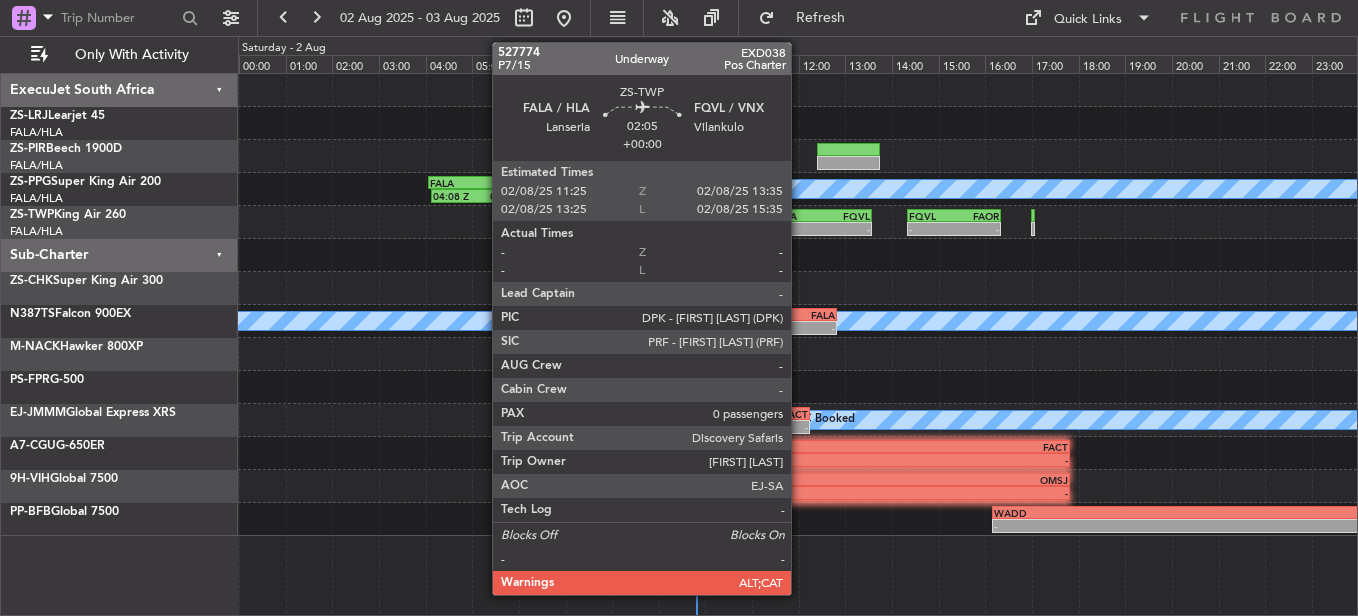 click on "-" 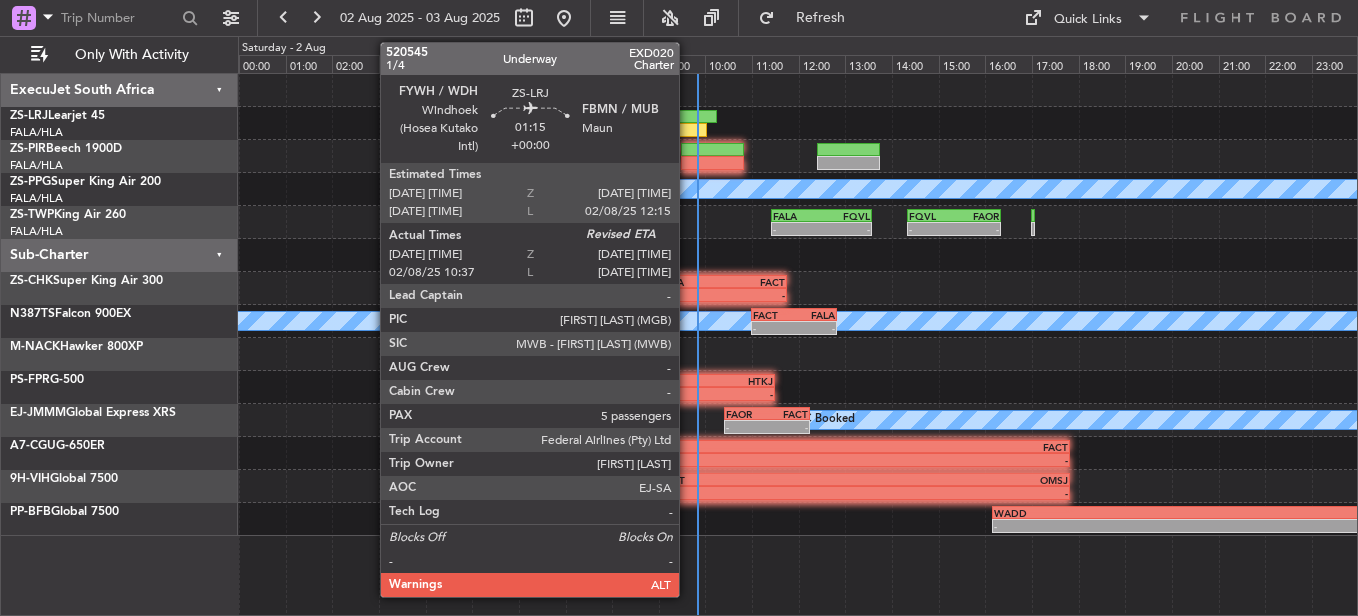 click 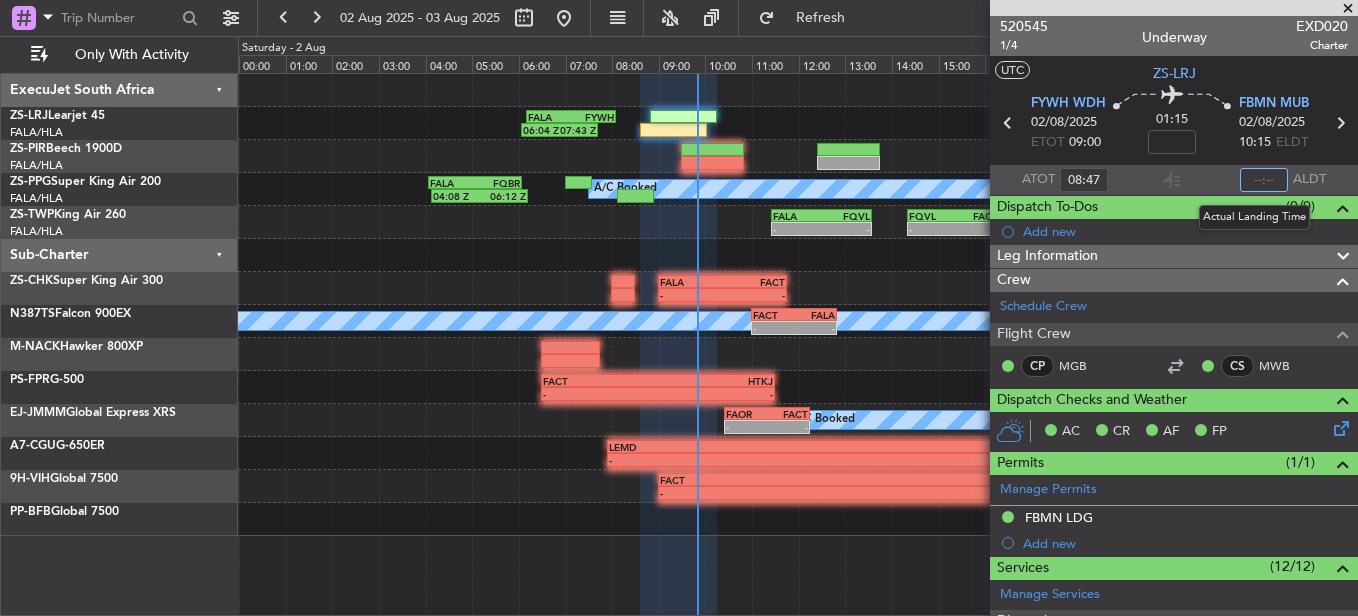 click at bounding box center [1264, 180] 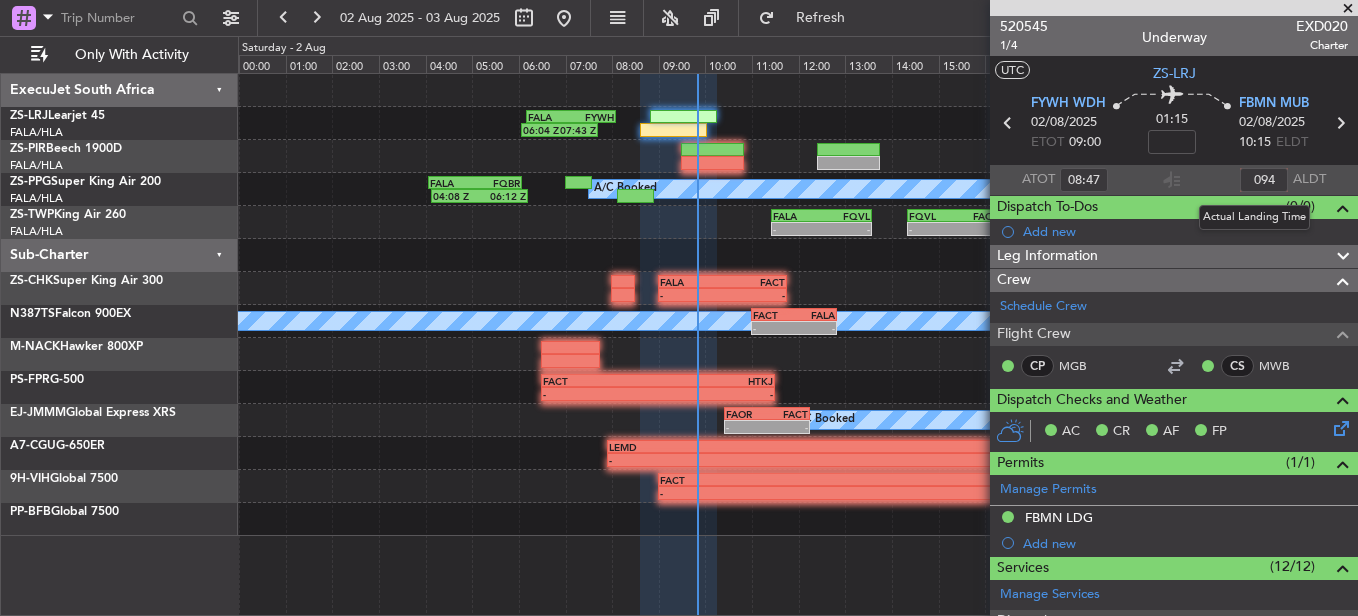 type on "0944" 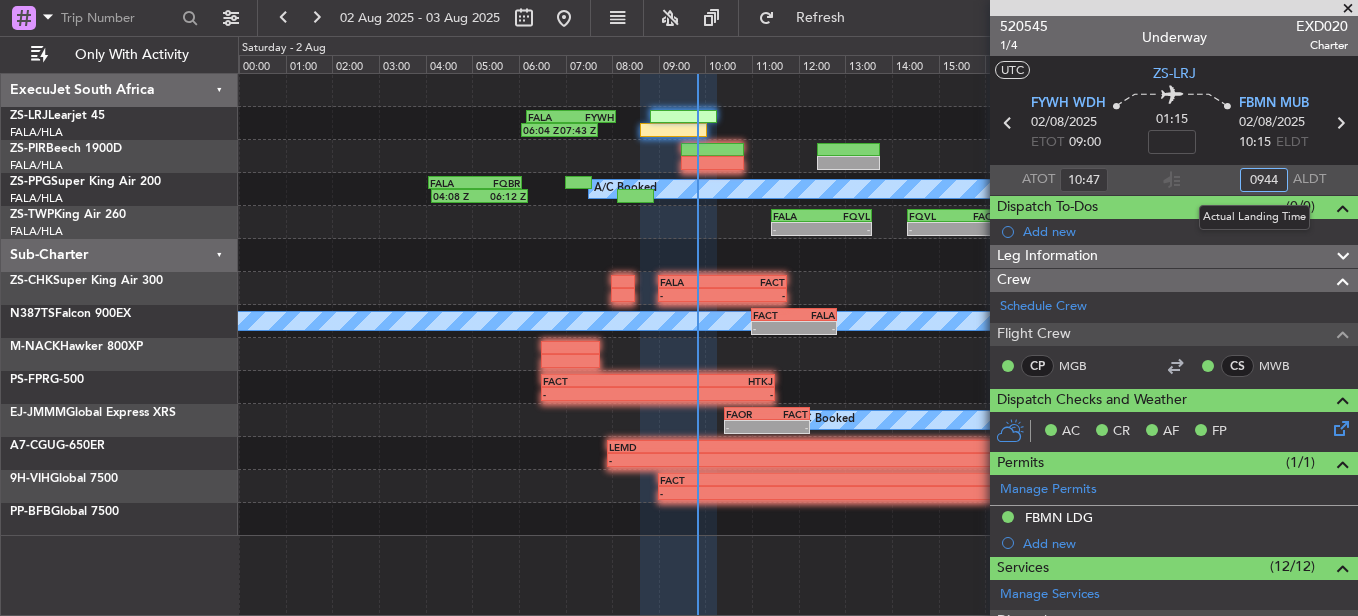 type on "08:47" 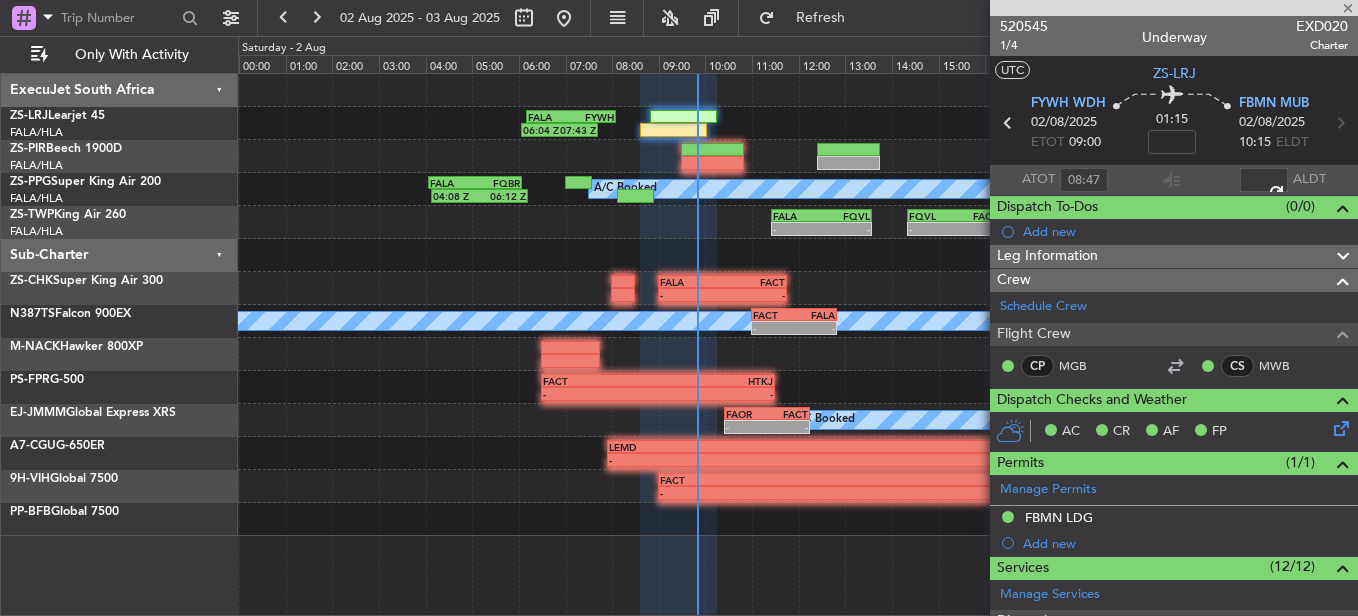 type on "[TIME]" 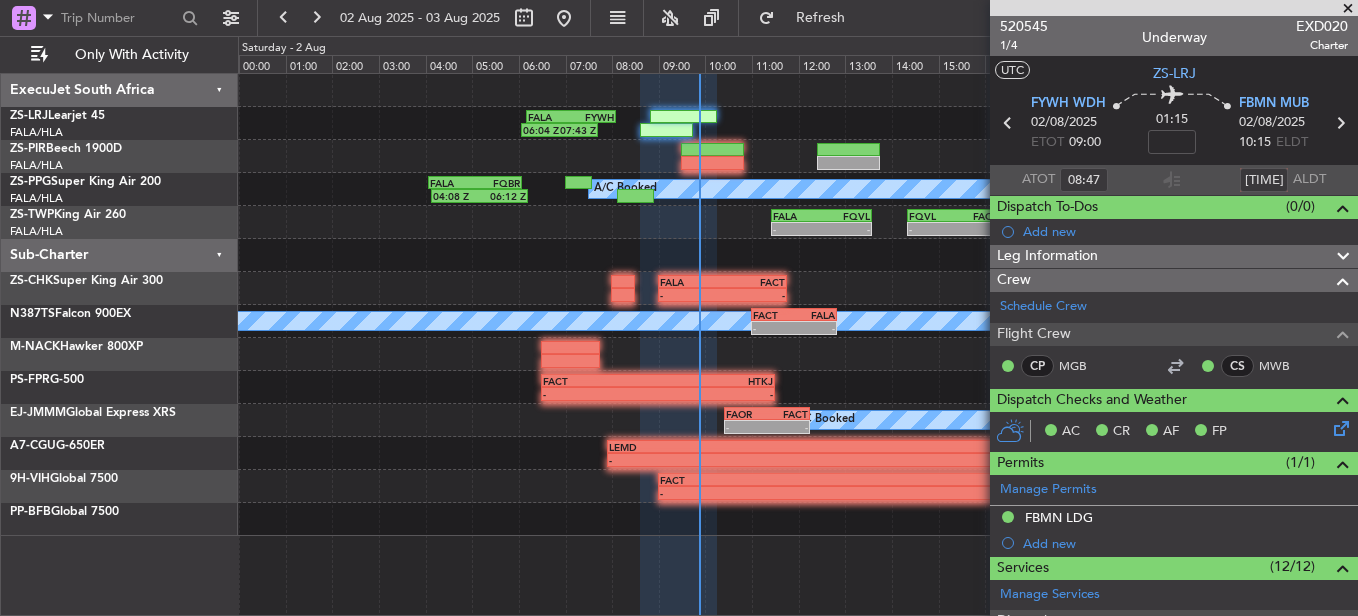 click at bounding box center [1348, 9] 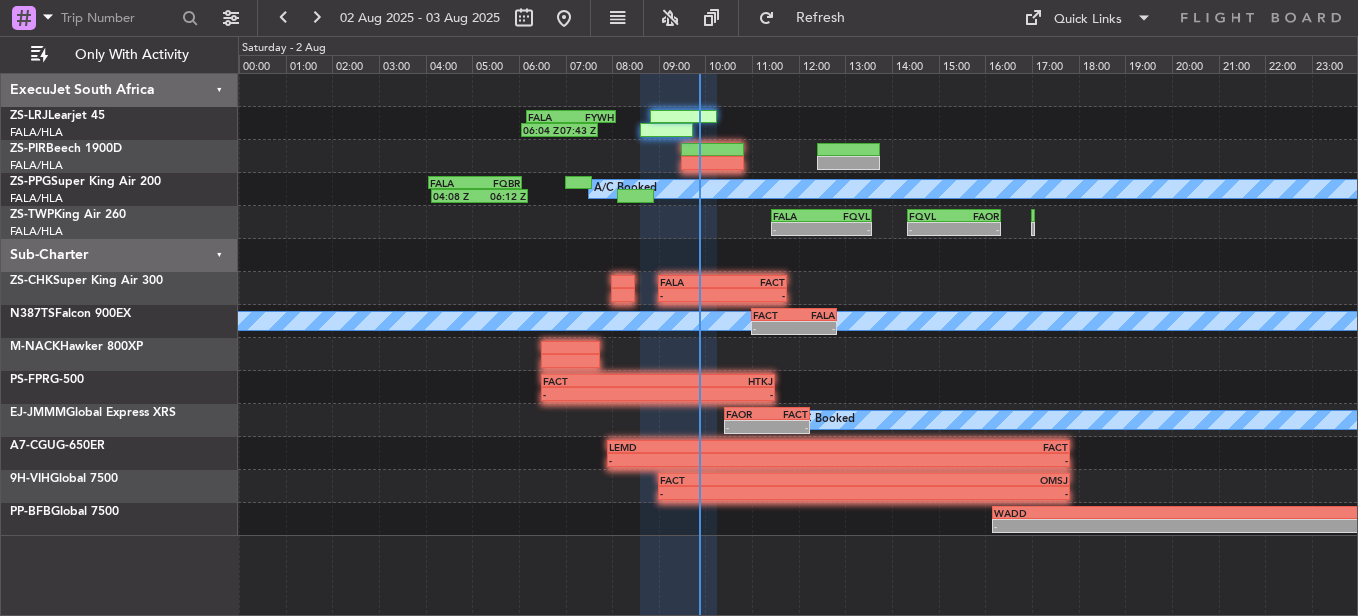 type on "0" 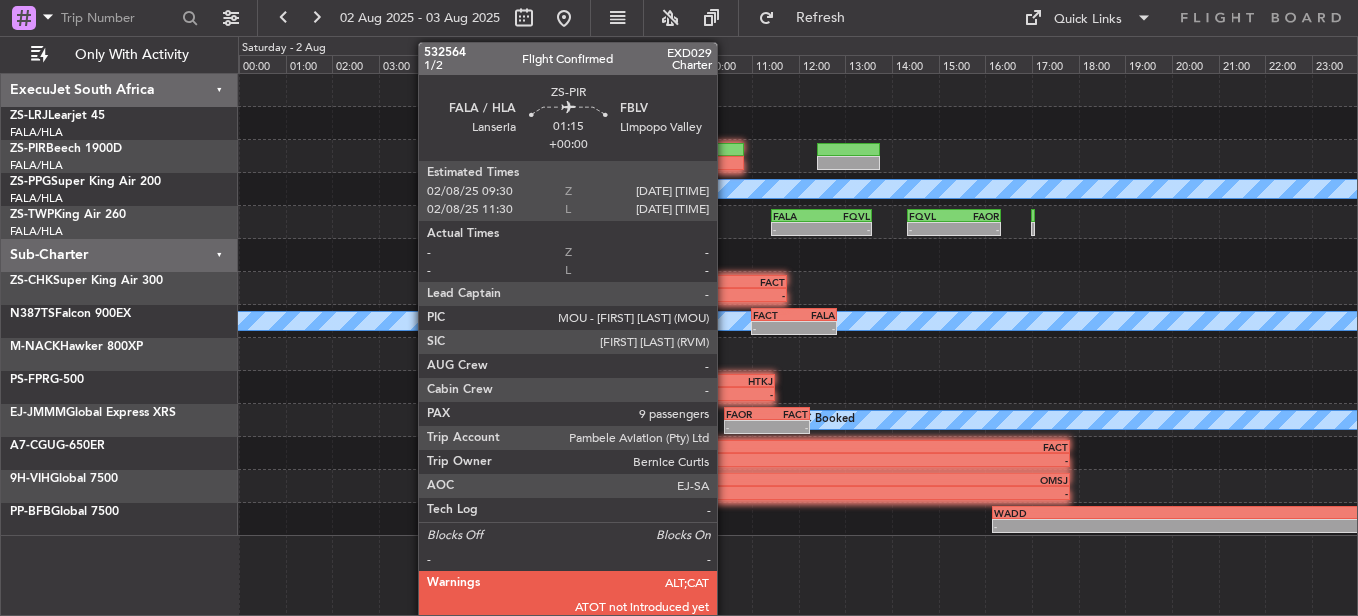 click 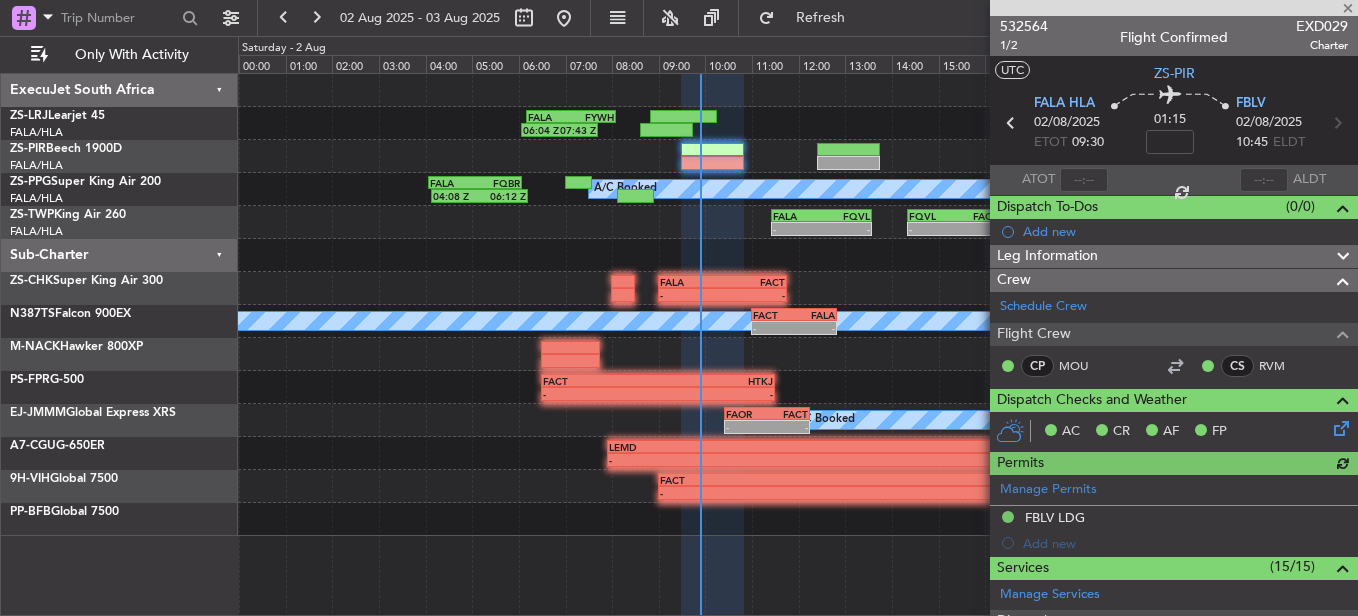 click at bounding box center [1084, 180] 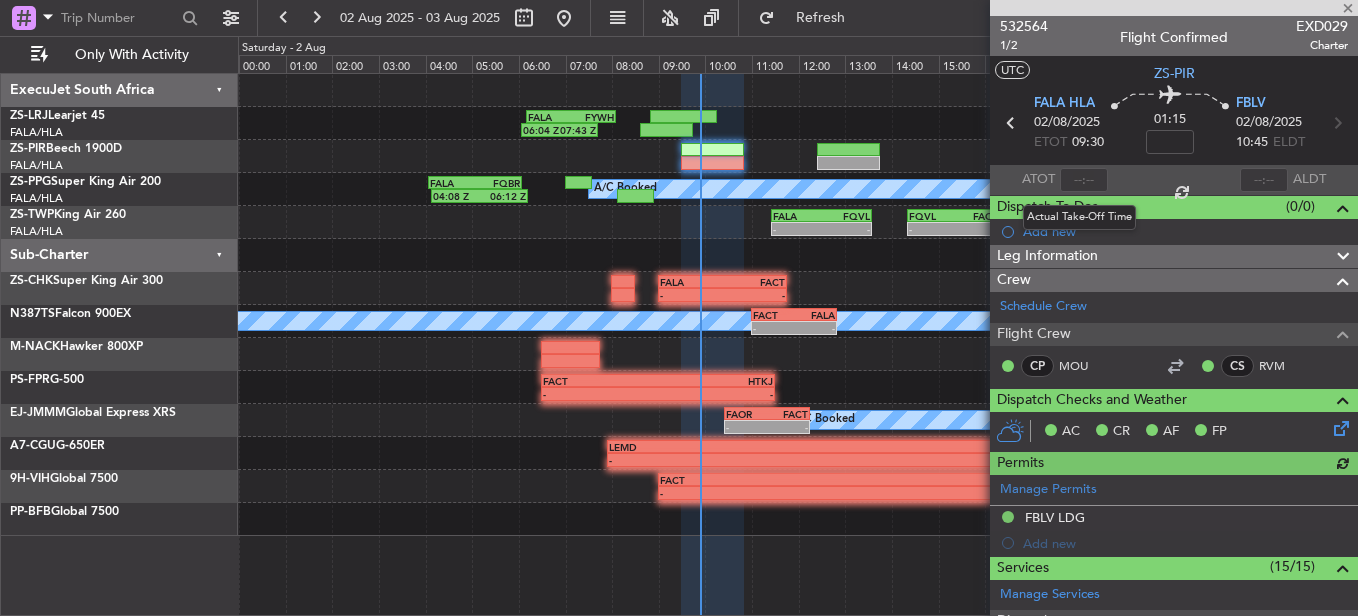 click at bounding box center (1084, 180) 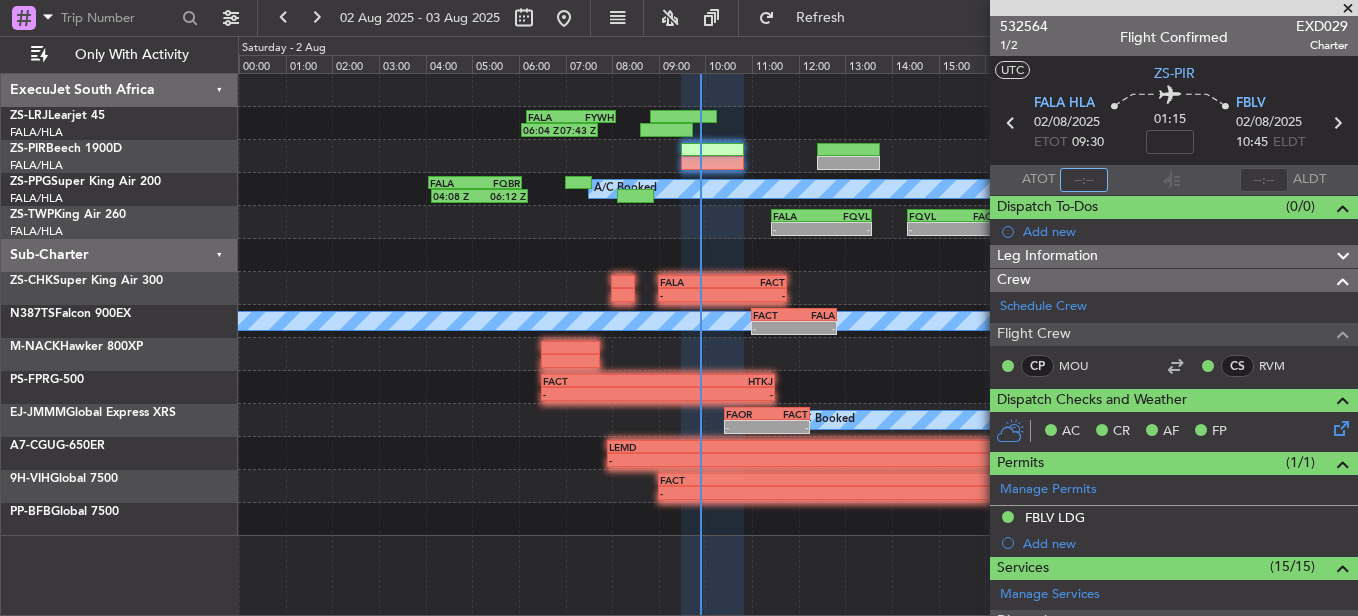 click at bounding box center [1084, 180] 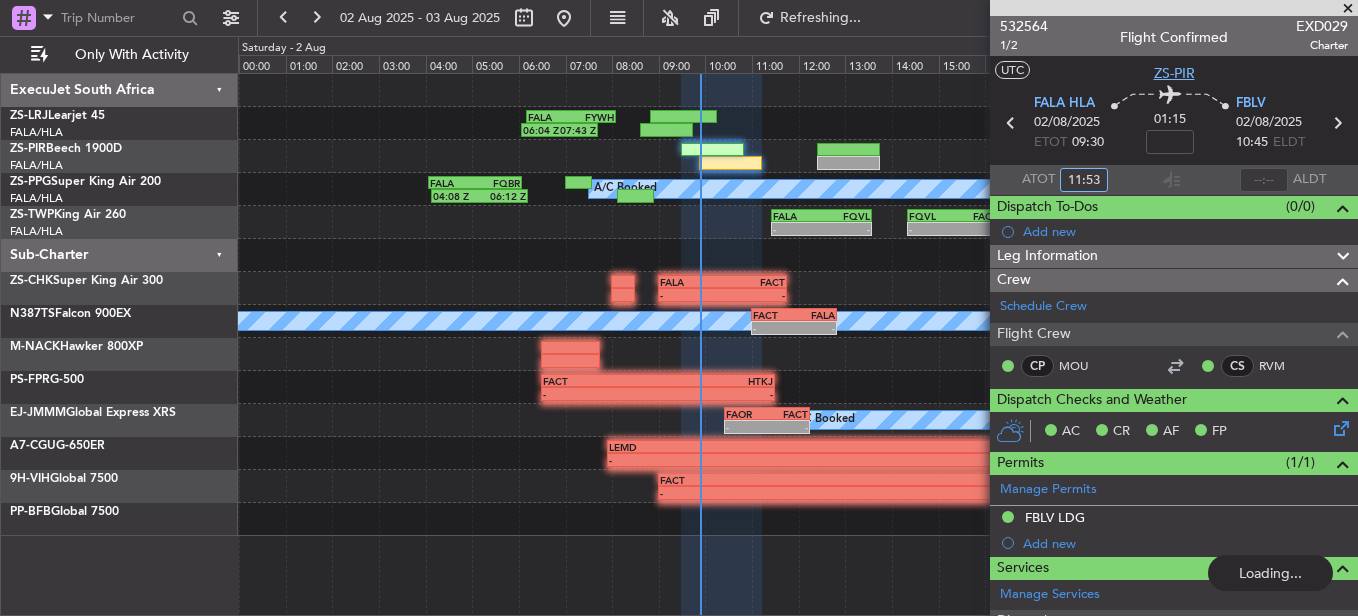 type on "09:53" 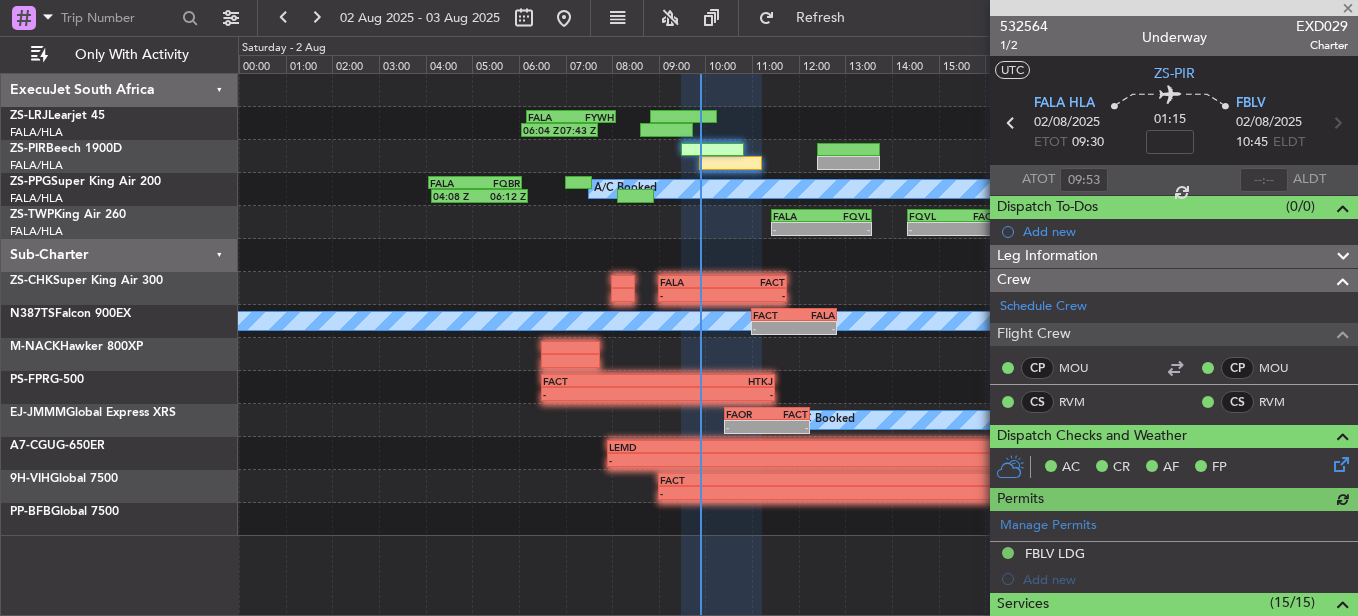 click at bounding box center (1174, 8) 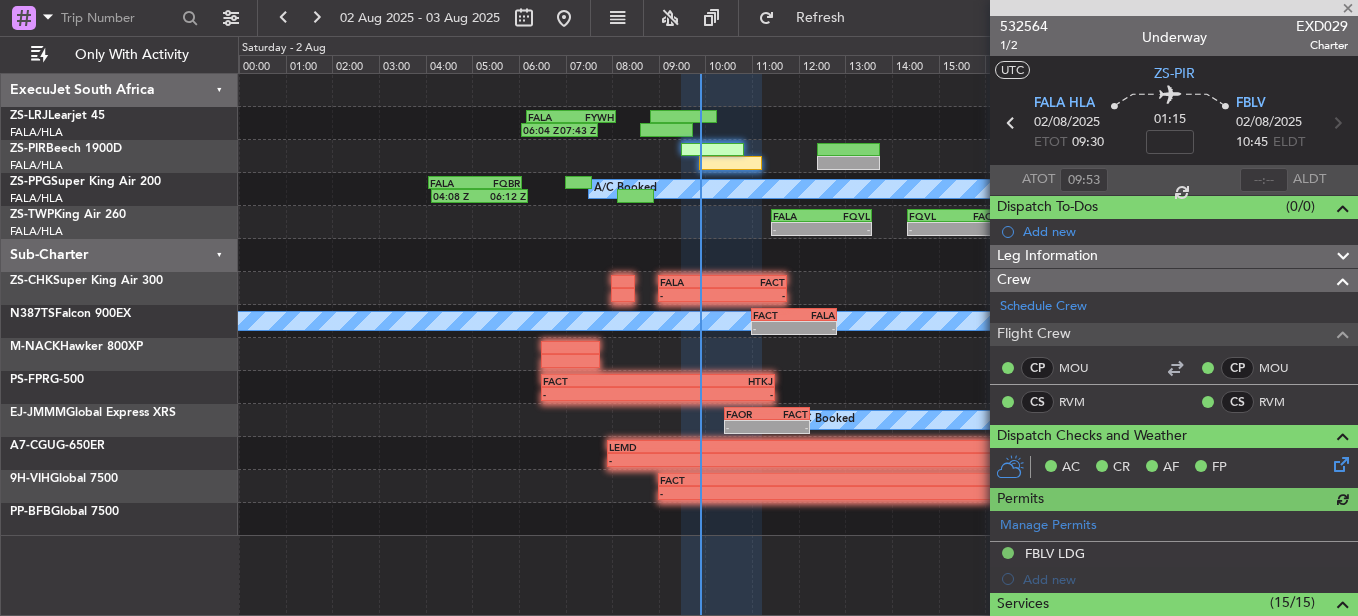 click at bounding box center [1174, 8] 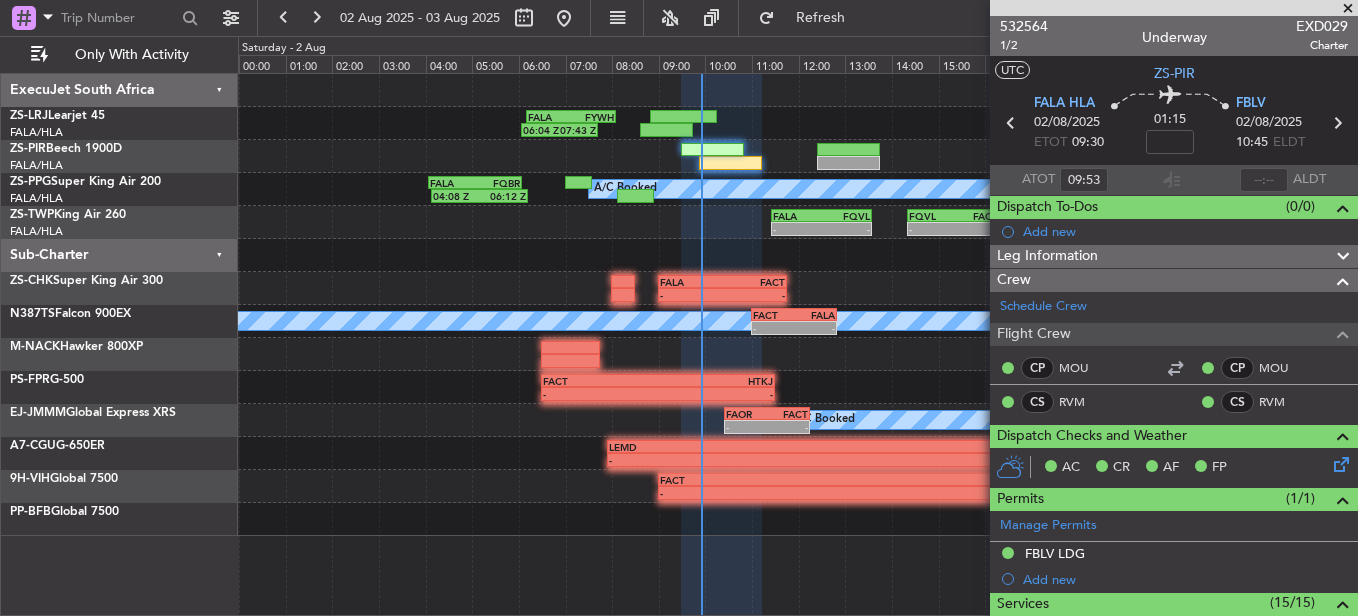 click at bounding box center [1348, 9] 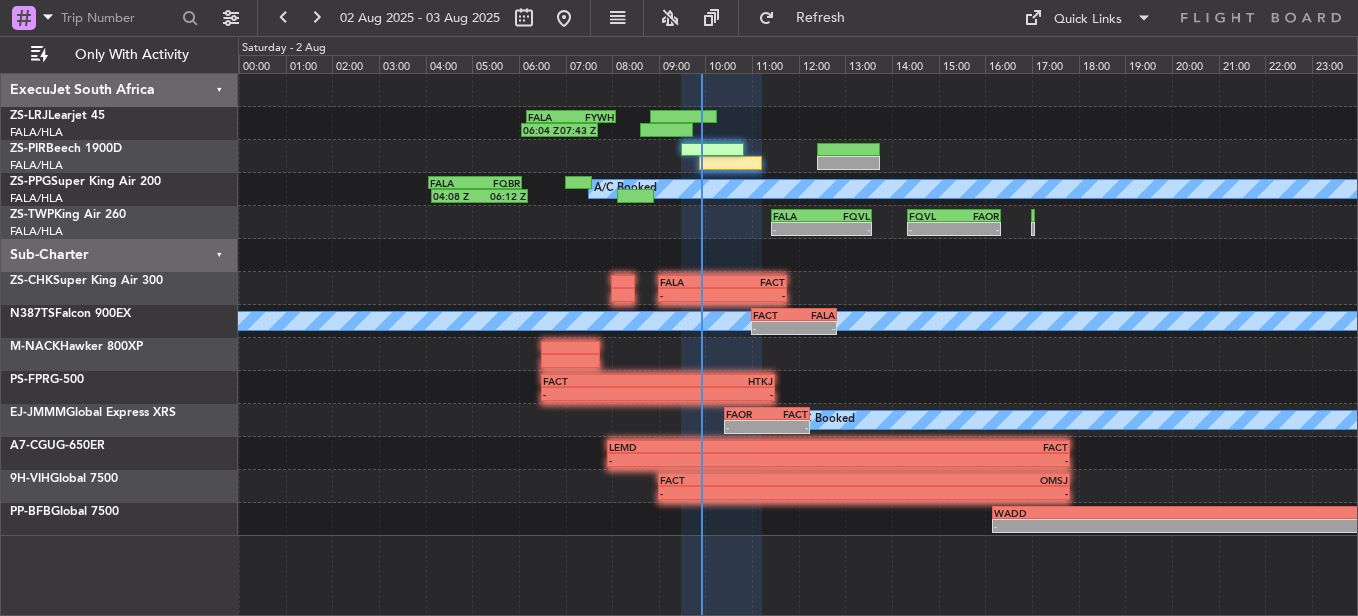 type on "0" 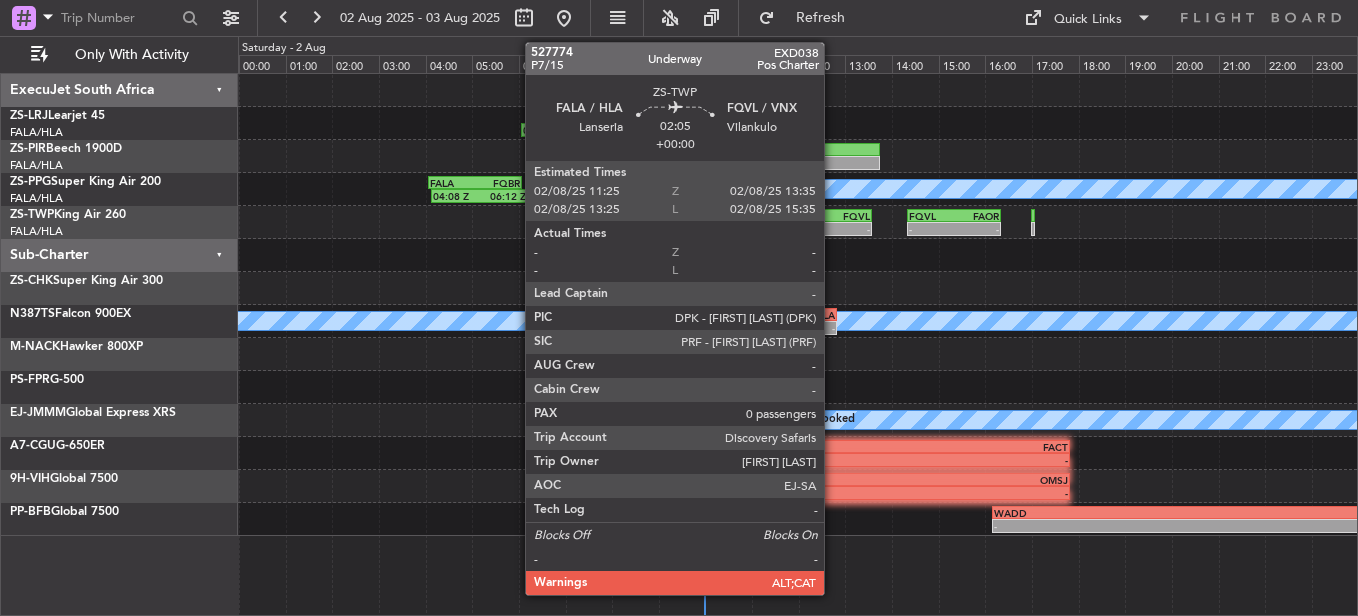 click on "FQVL" 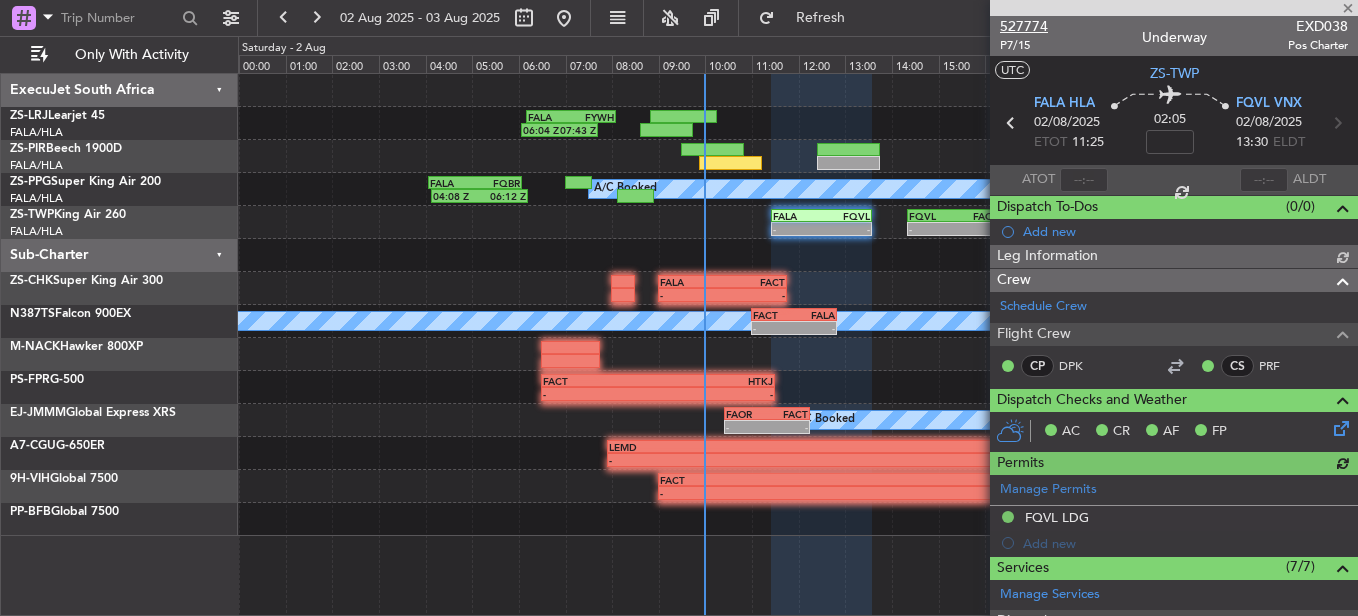 click on "527774" at bounding box center [1024, 26] 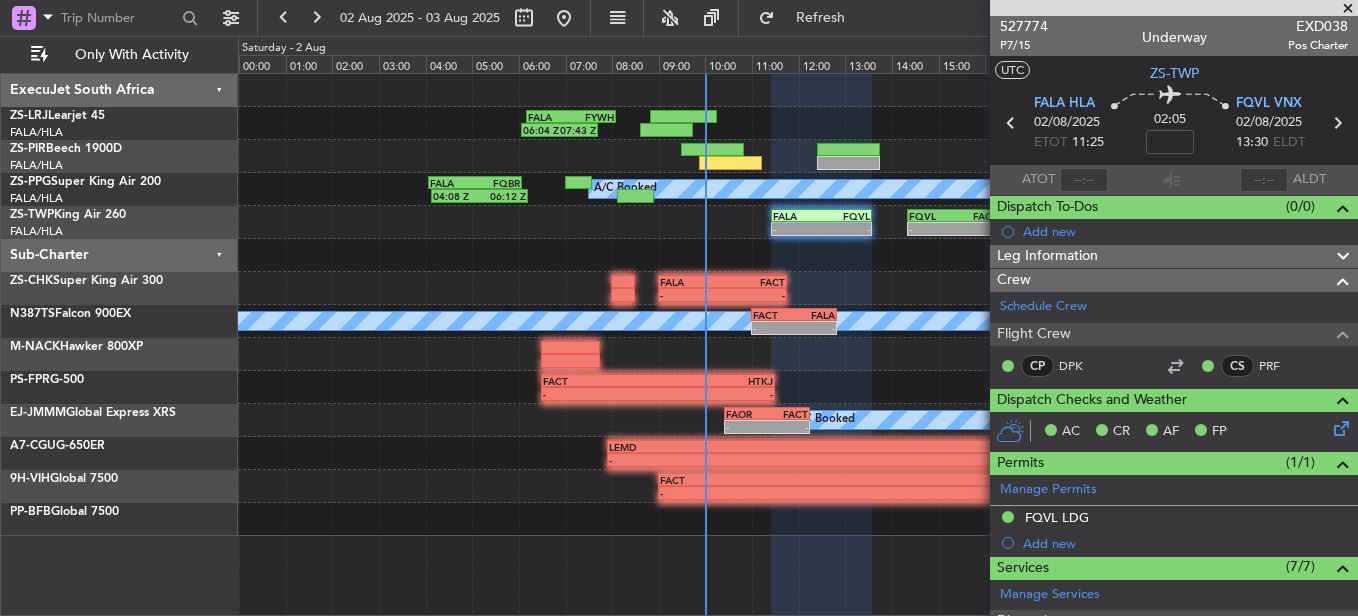 click at bounding box center (1348, 9) 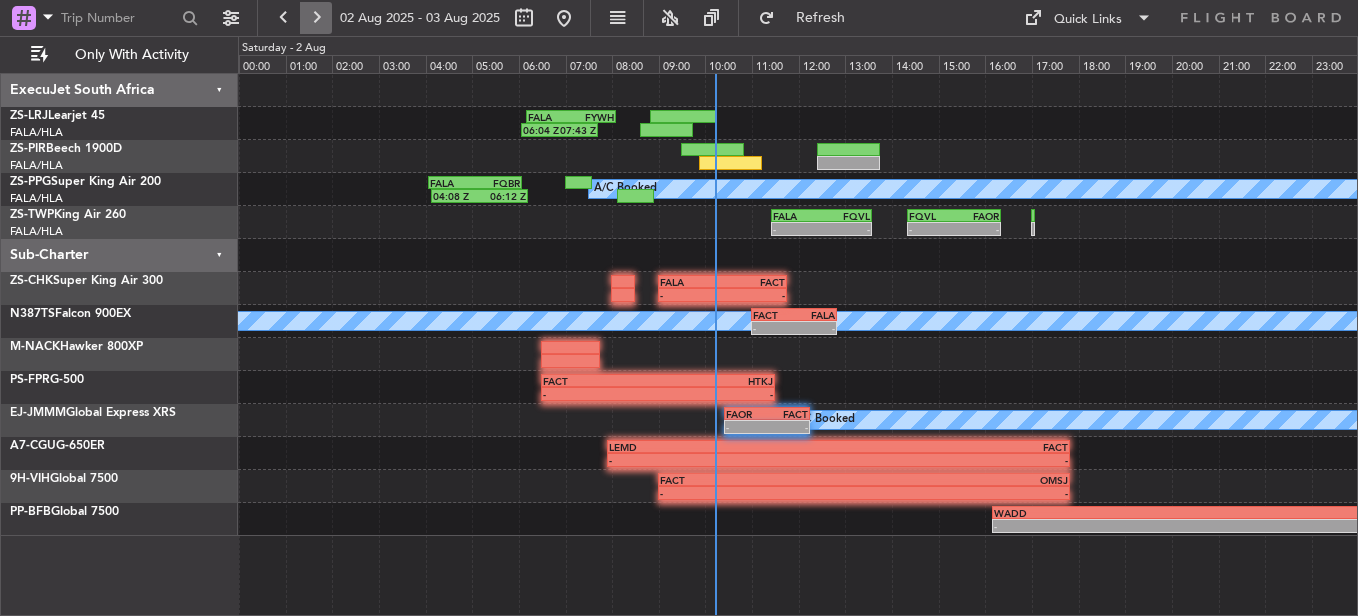 click at bounding box center [316, 18] 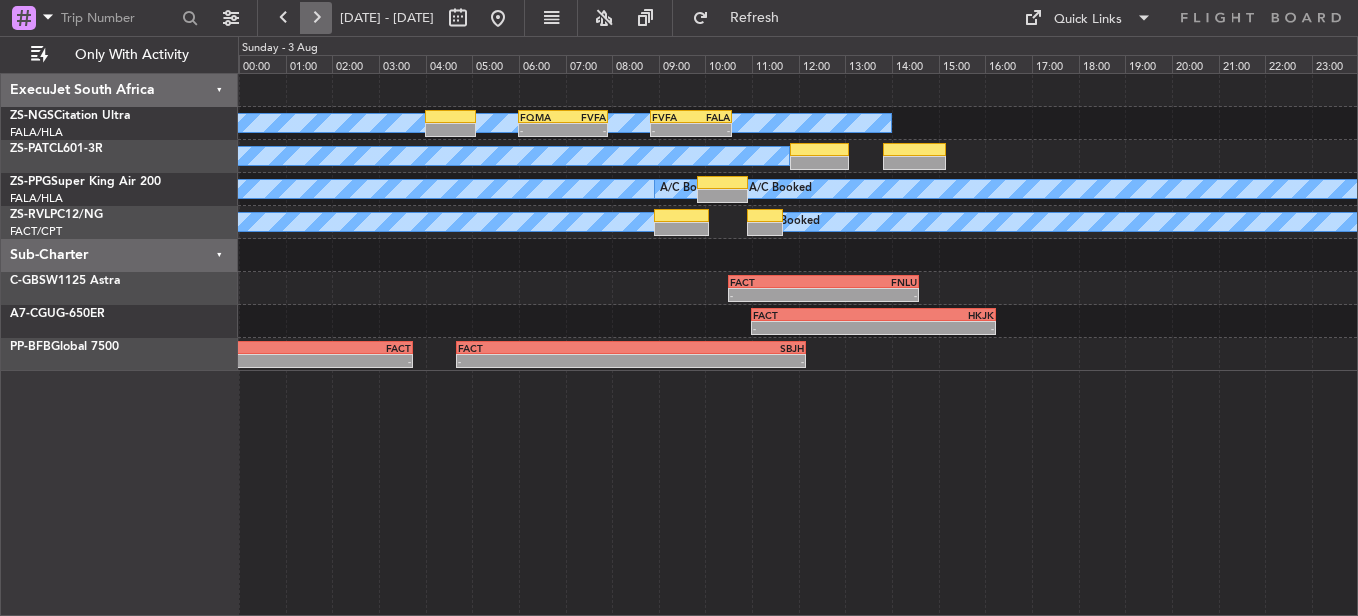click at bounding box center [316, 18] 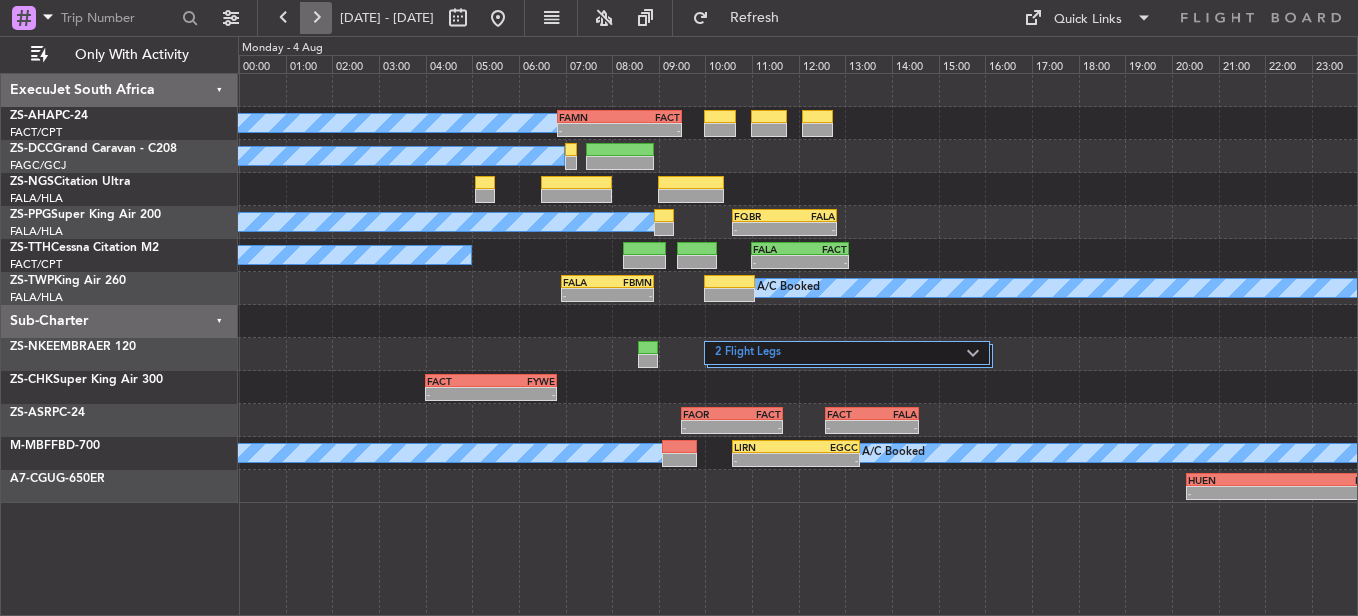 click at bounding box center [316, 18] 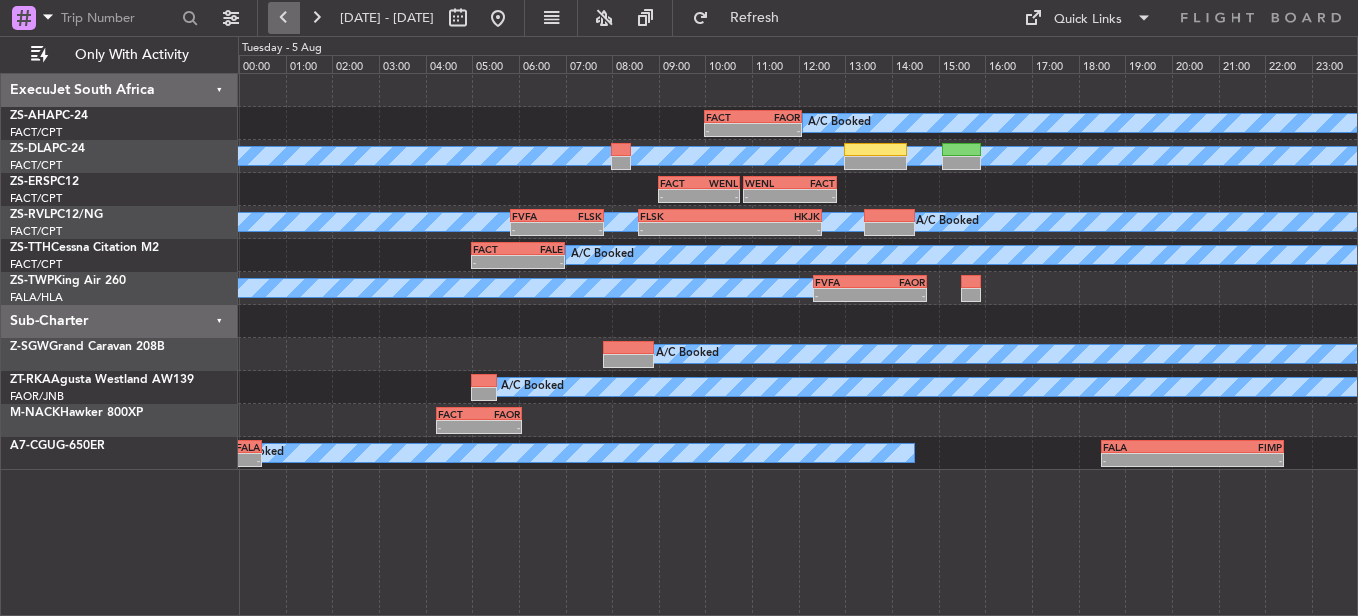 click at bounding box center [284, 18] 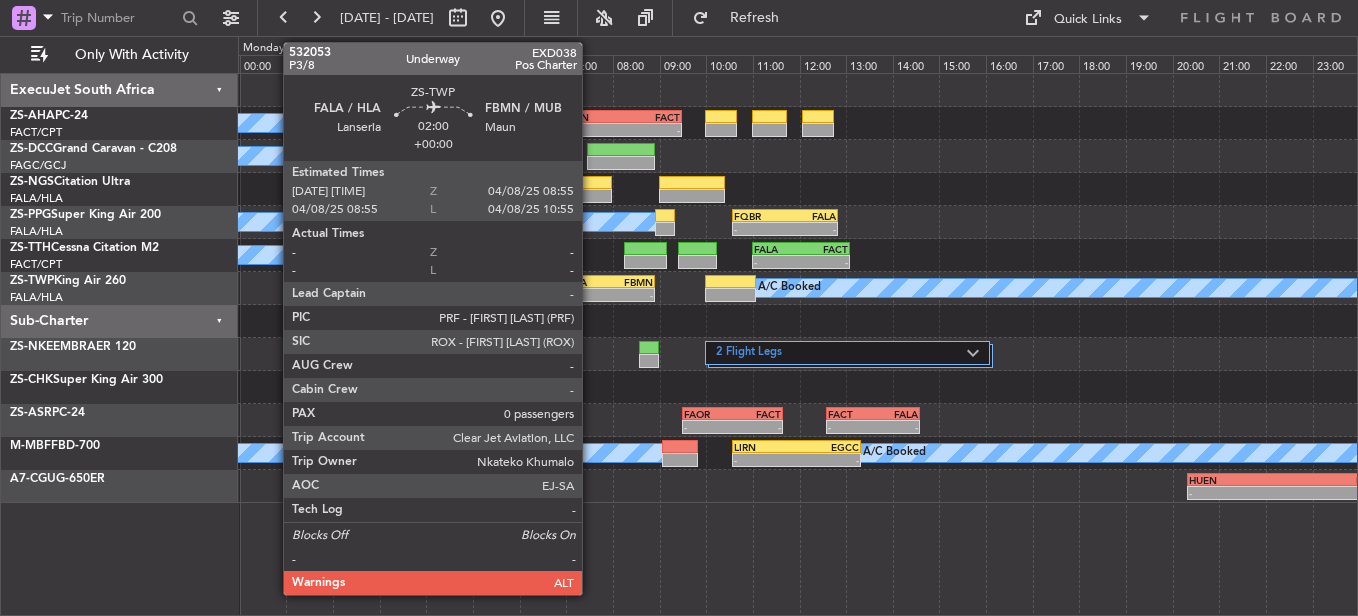 click on "FALA" 